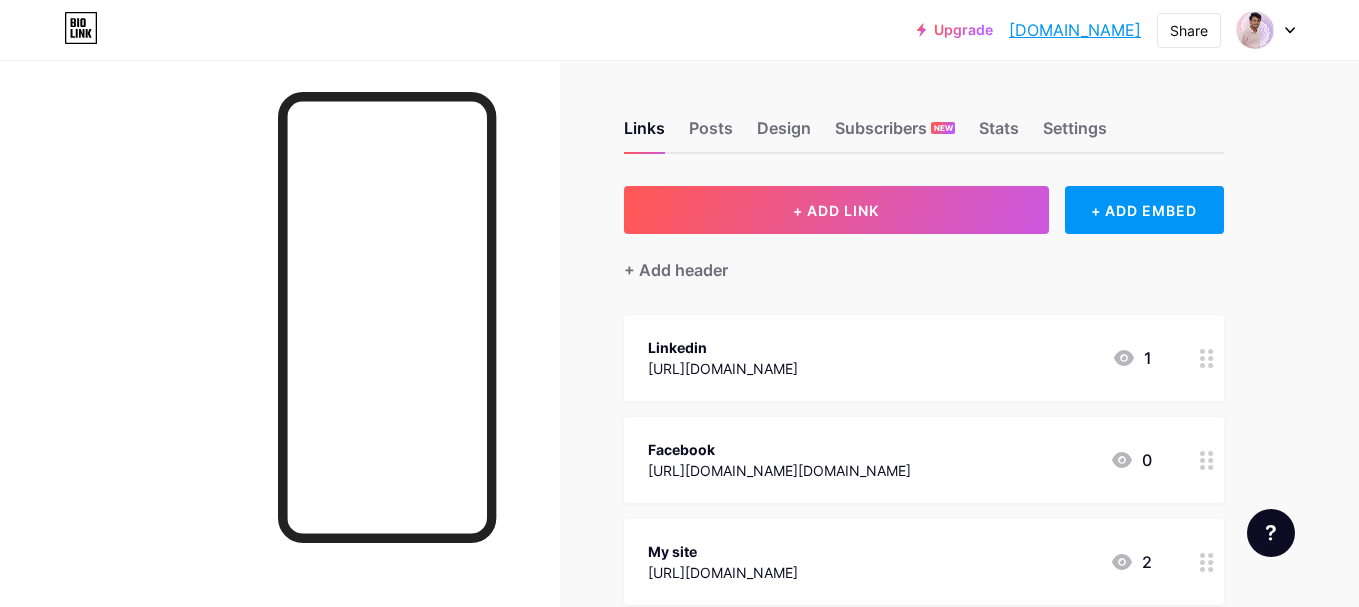scroll, scrollTop: 0, scrollLeft: 0, axis: both 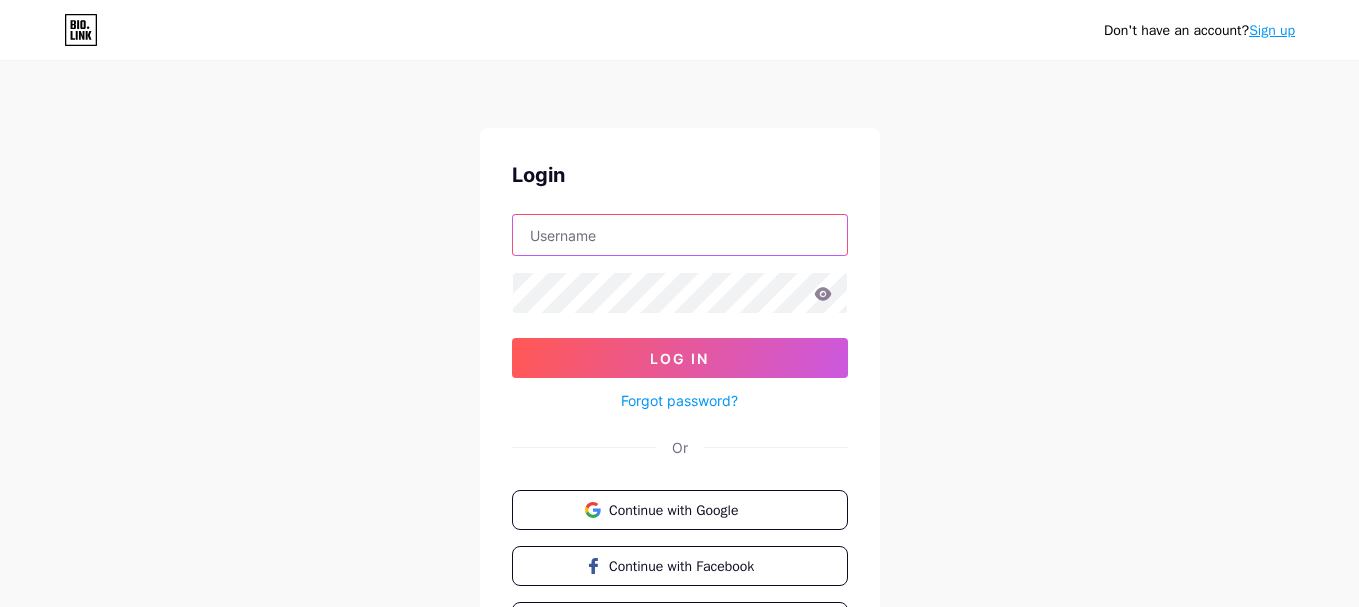 type on "[EMAIL_ADDRESS][DOMAIN_NAME]" 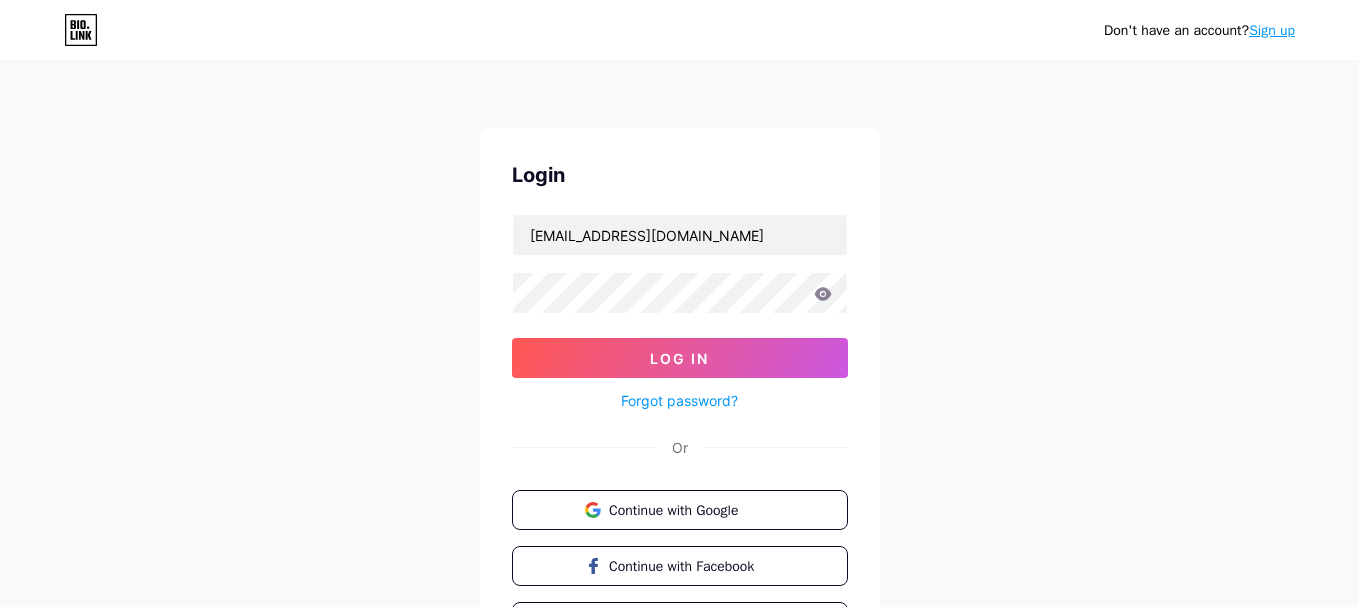 click 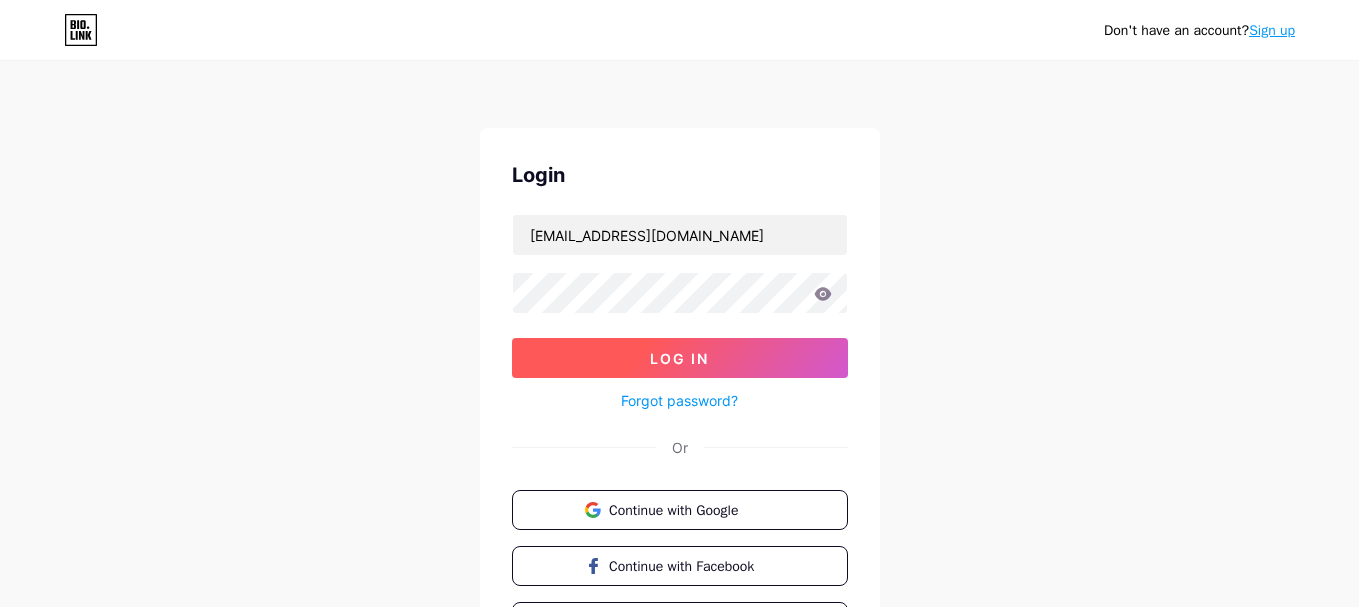 click on "Log In" at bounding box center (680, 358) 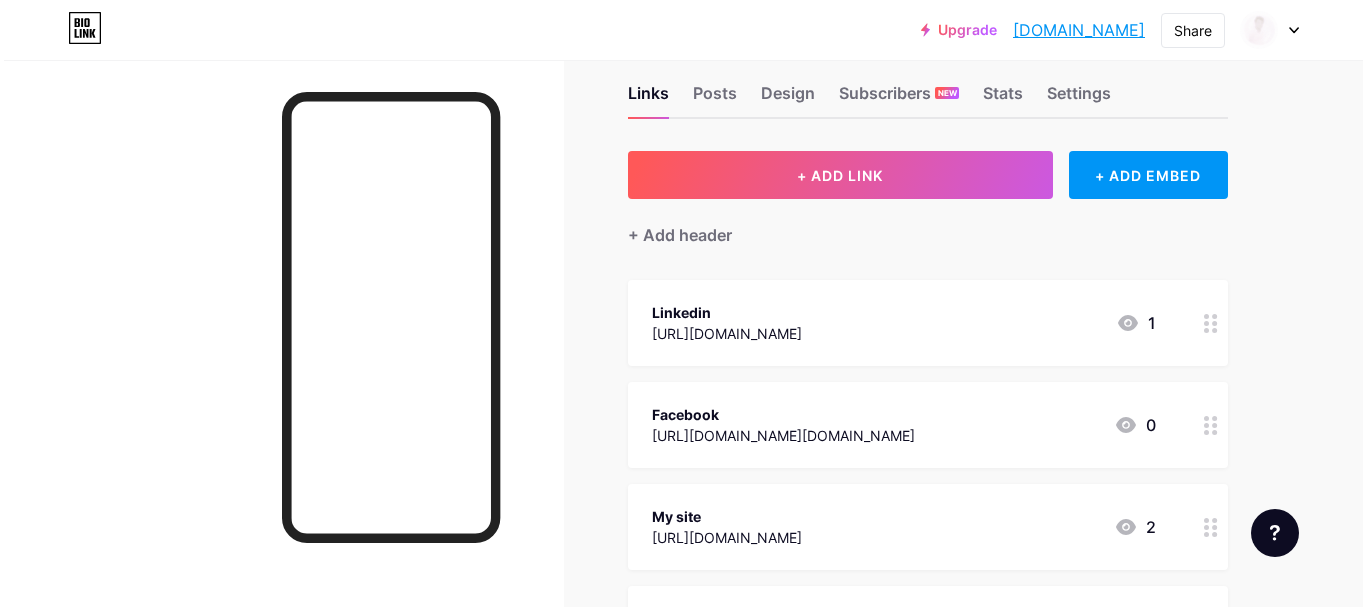 scroll, scrollTop: 0, scrollLeft: 0, axis: both 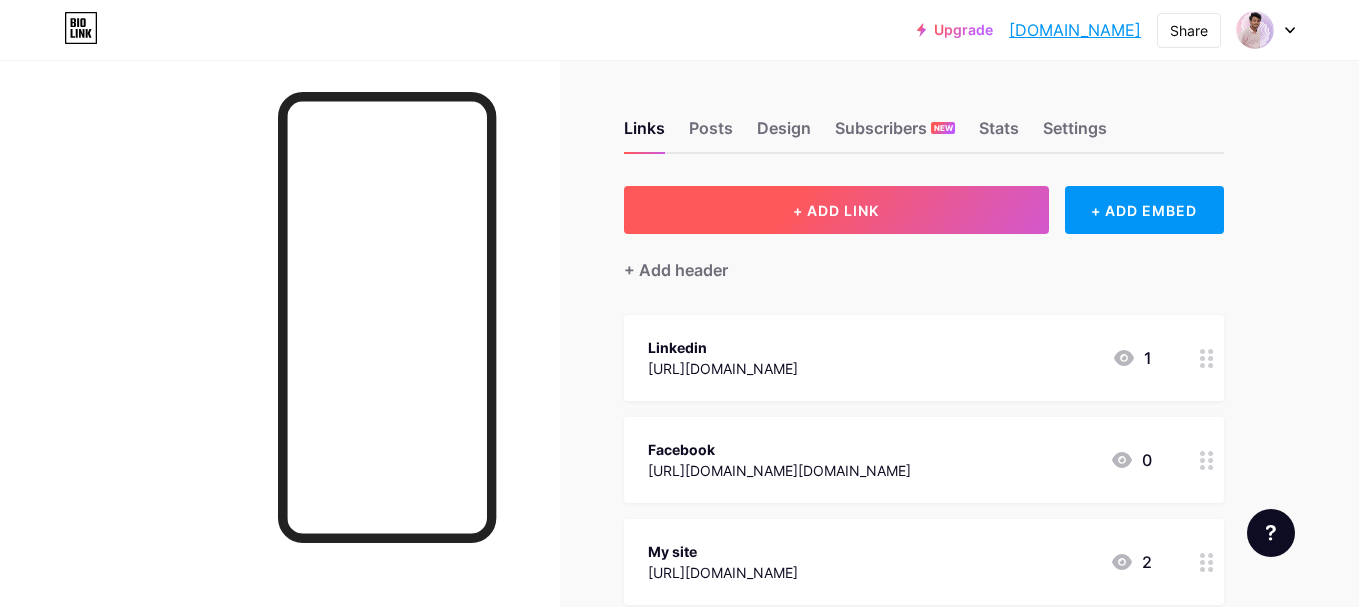 click on "+ ADD LINK" at bounding box center [836, 210] 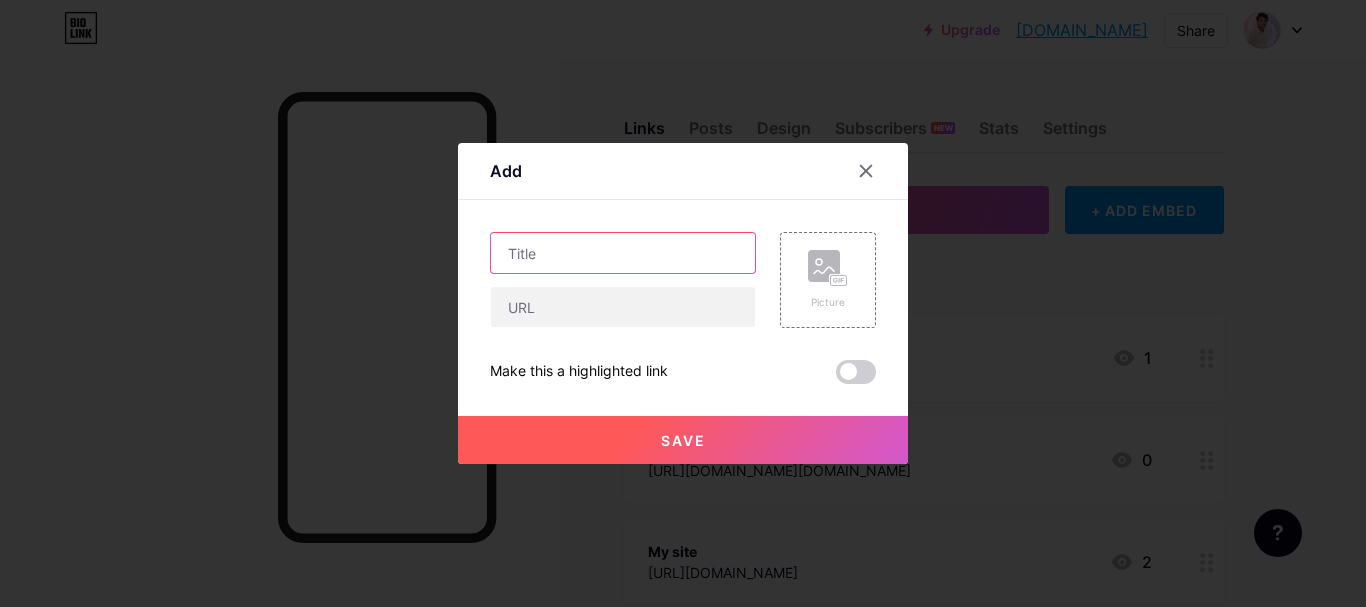 click at bounding box center (623, 253) 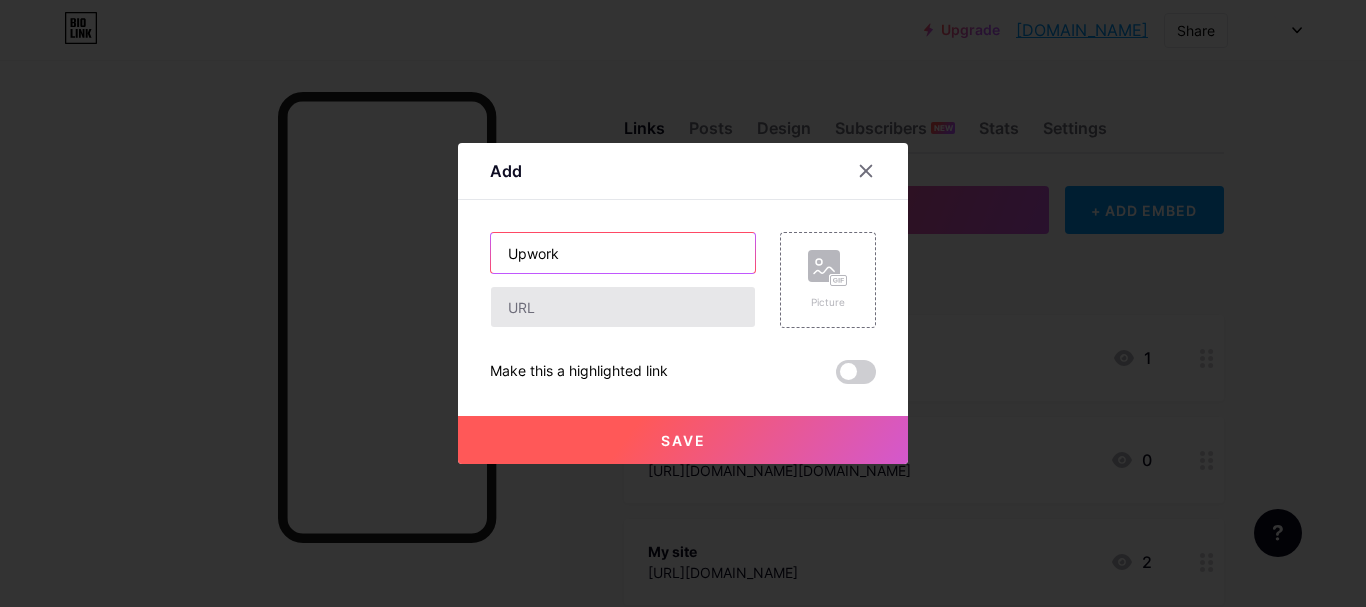 type on "Upwork" 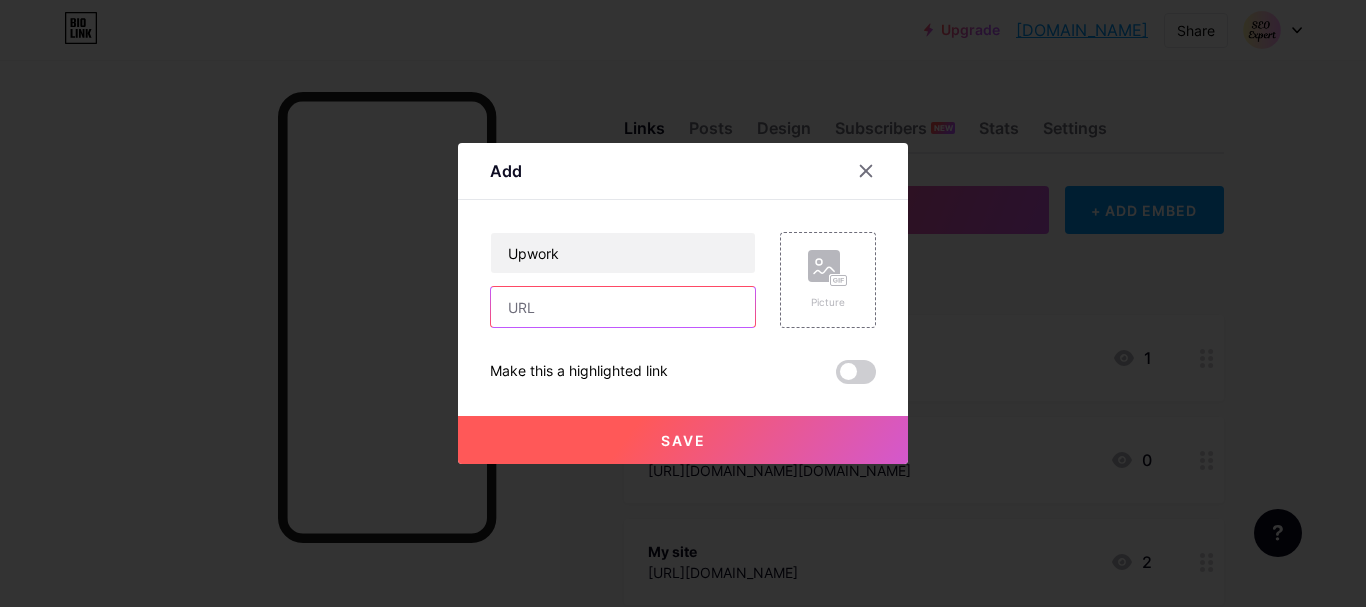 click at bounding box center (623, 307) 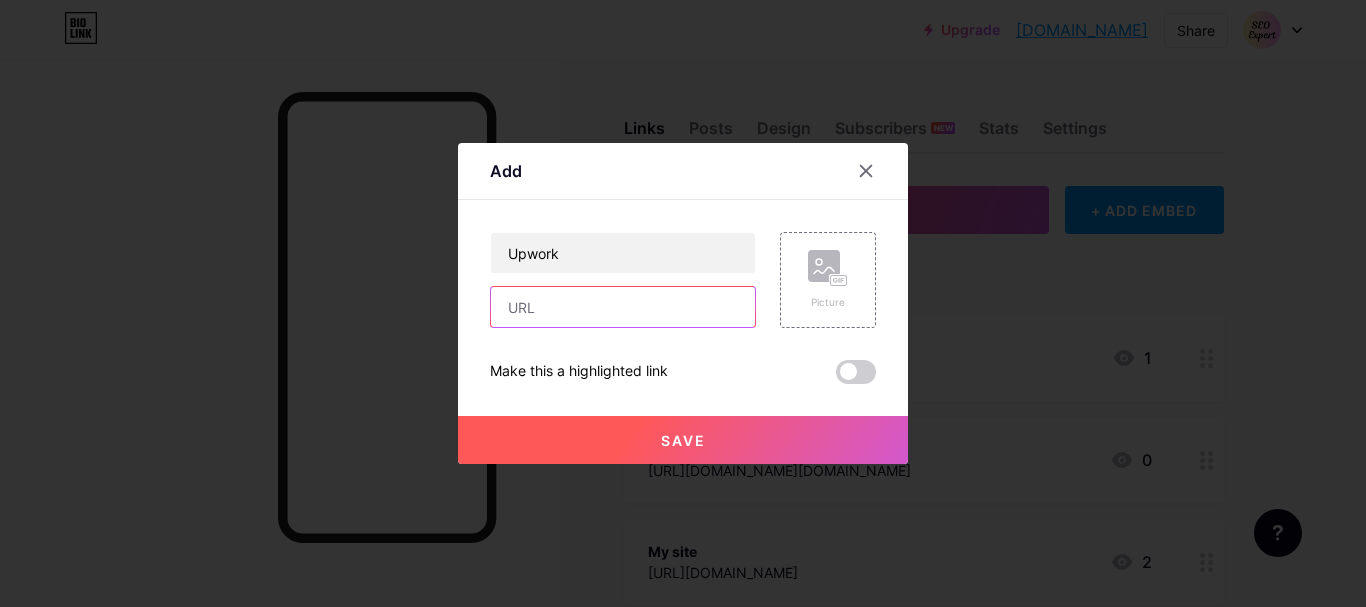 click at bounding box center (623, 307) 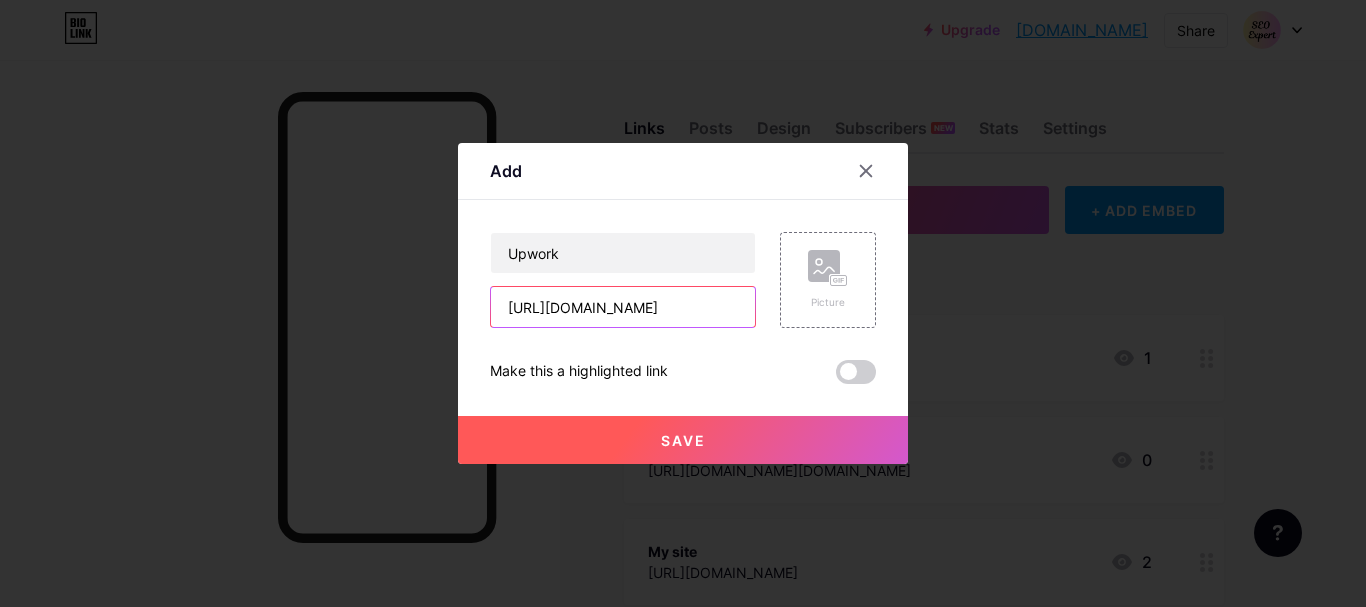 scroll, scrollTop: 0, scrollLeft: 178, axis: horizontal 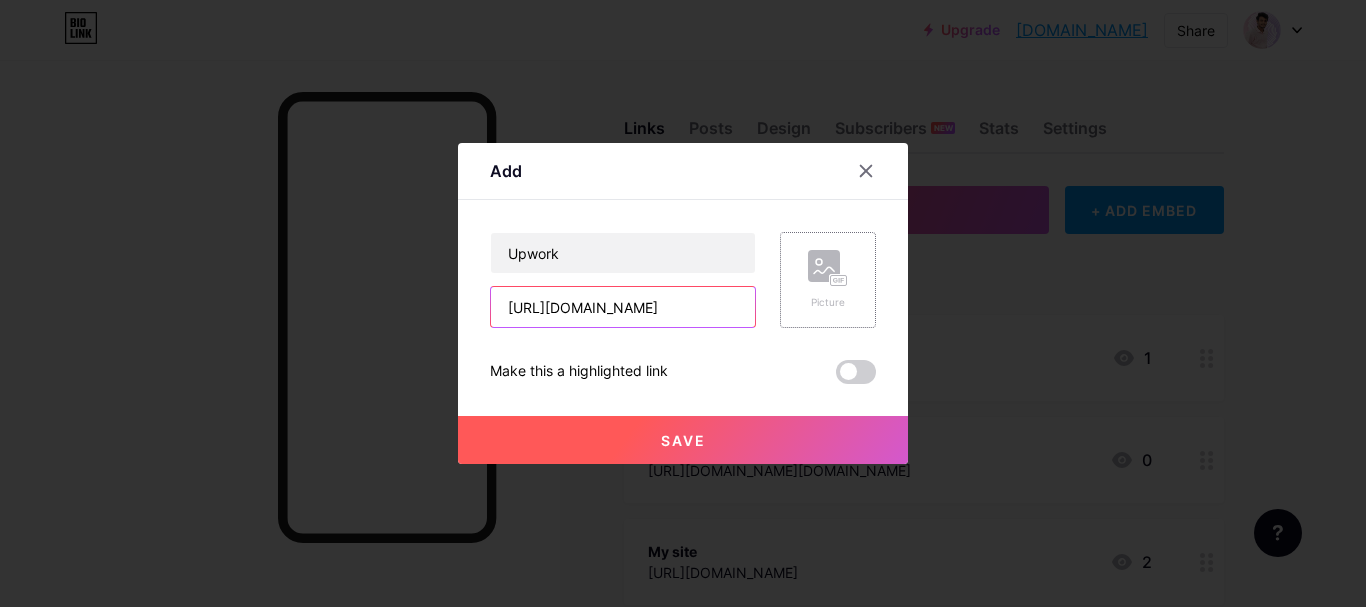 type on "https://www.upwork.com/freelancers/~01be50e06dbf6c64a6" 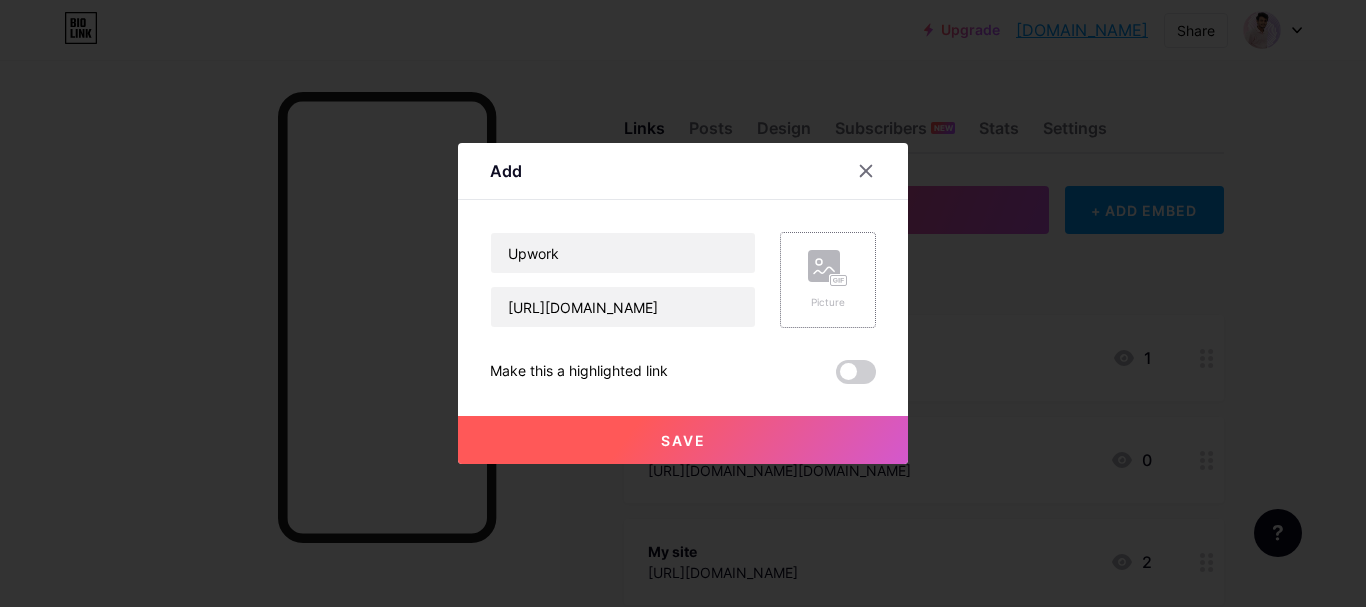 click 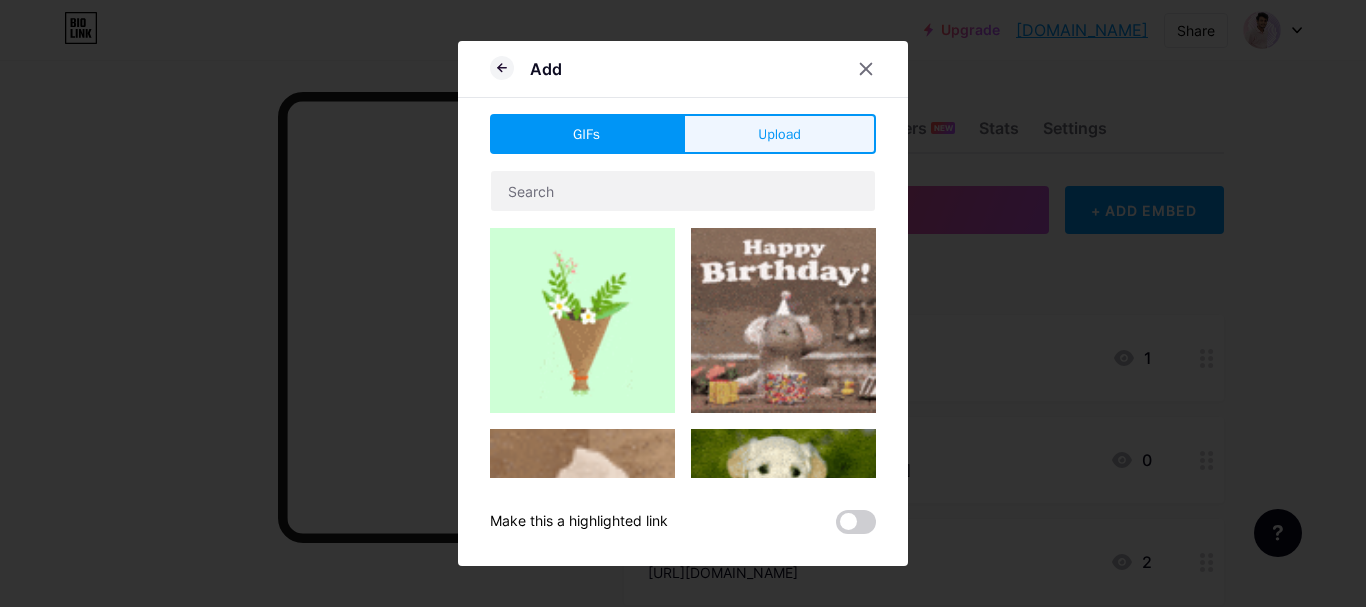 click on "Upload" at bounding box center (779, 134) 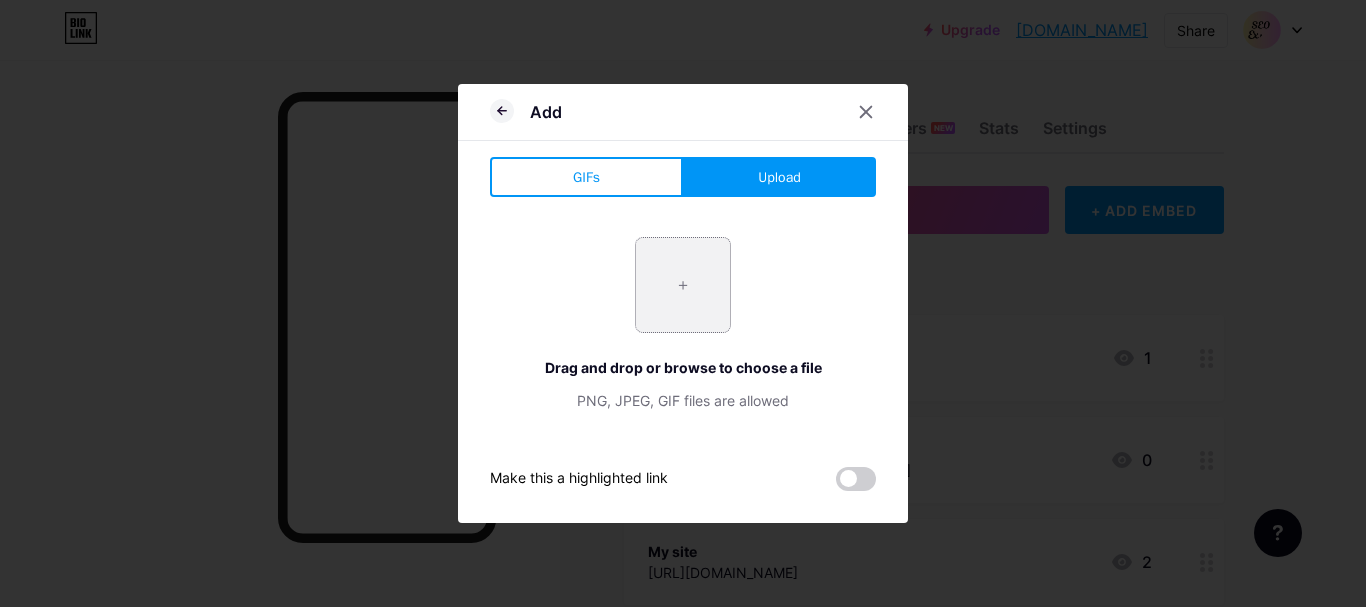 click at bounding box center (683, 285) 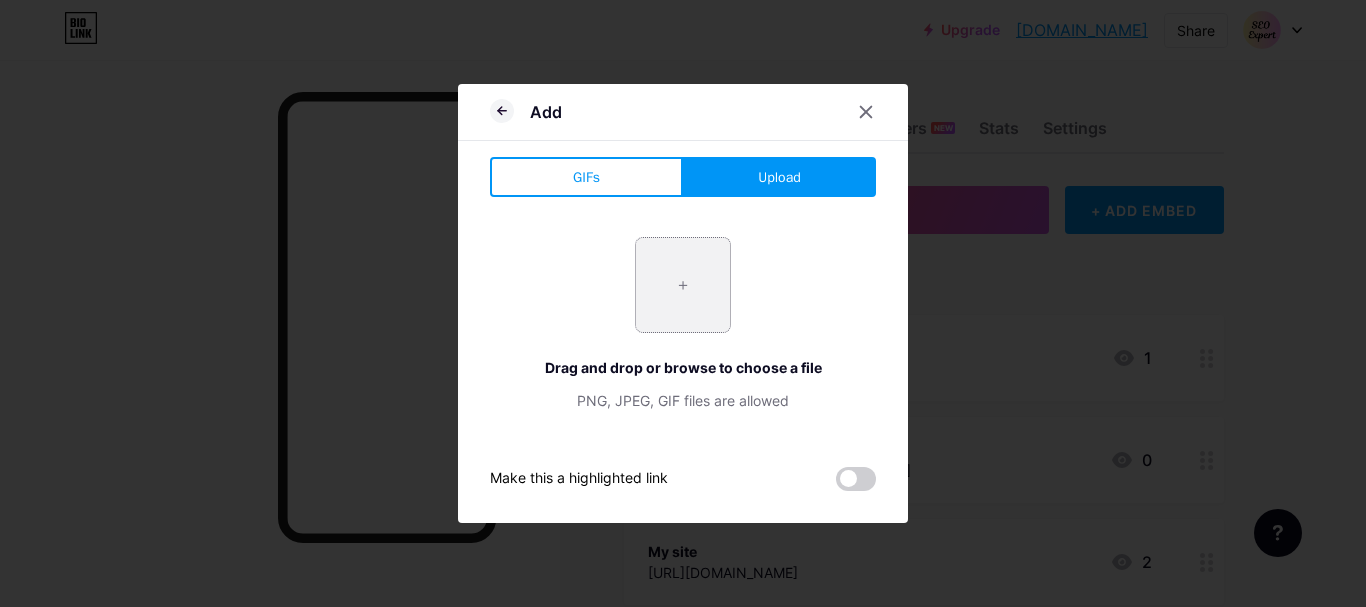 type on "C:\fakepath\download.png" 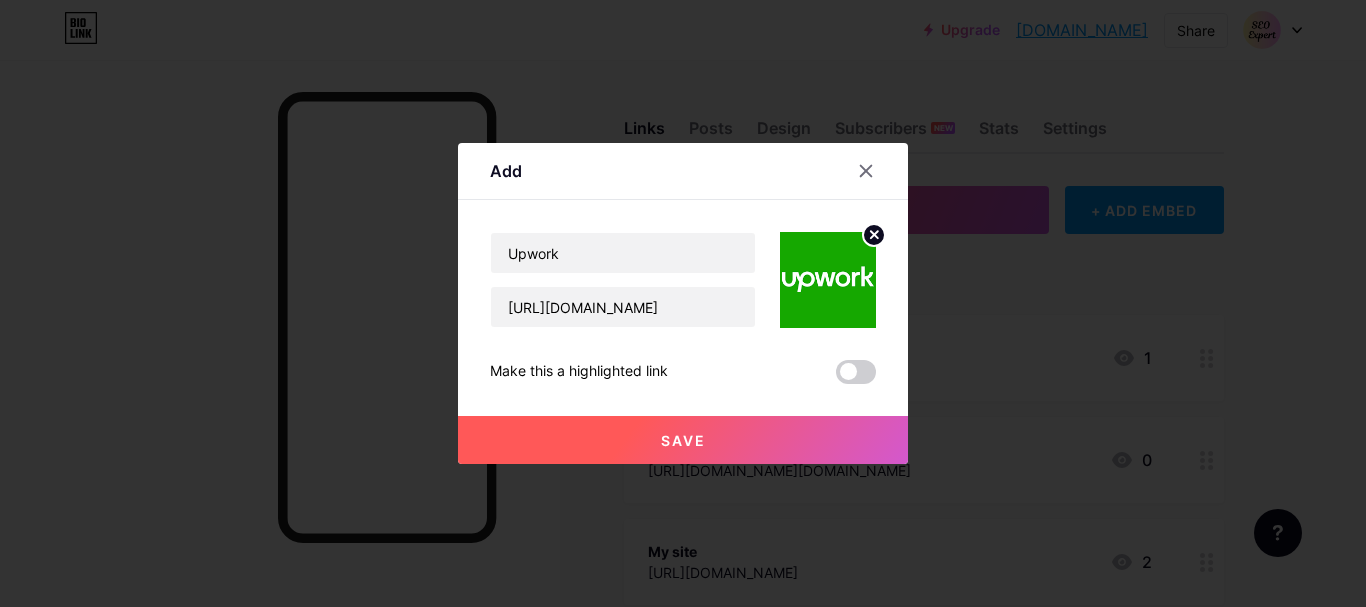 click on "Save" at bounding box center (683, 440) 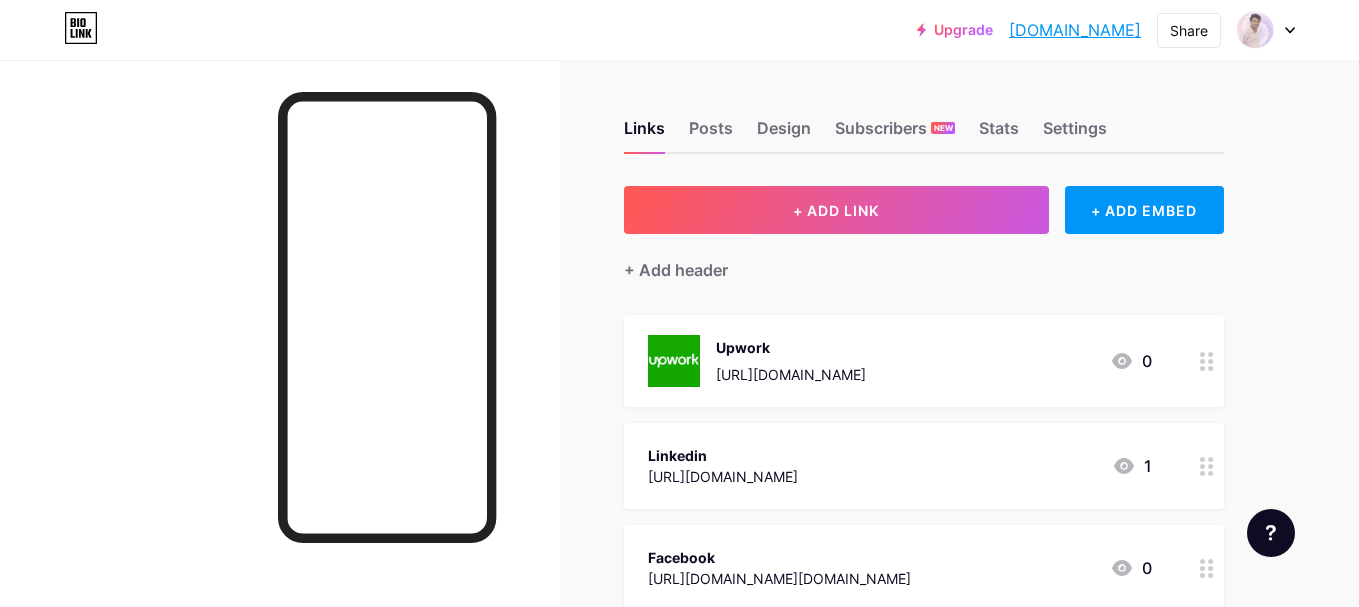 drag, startPoint x: 848, startPoint y: 355, endPoint x: 841, endPoint y: 425, distance: 70.34913 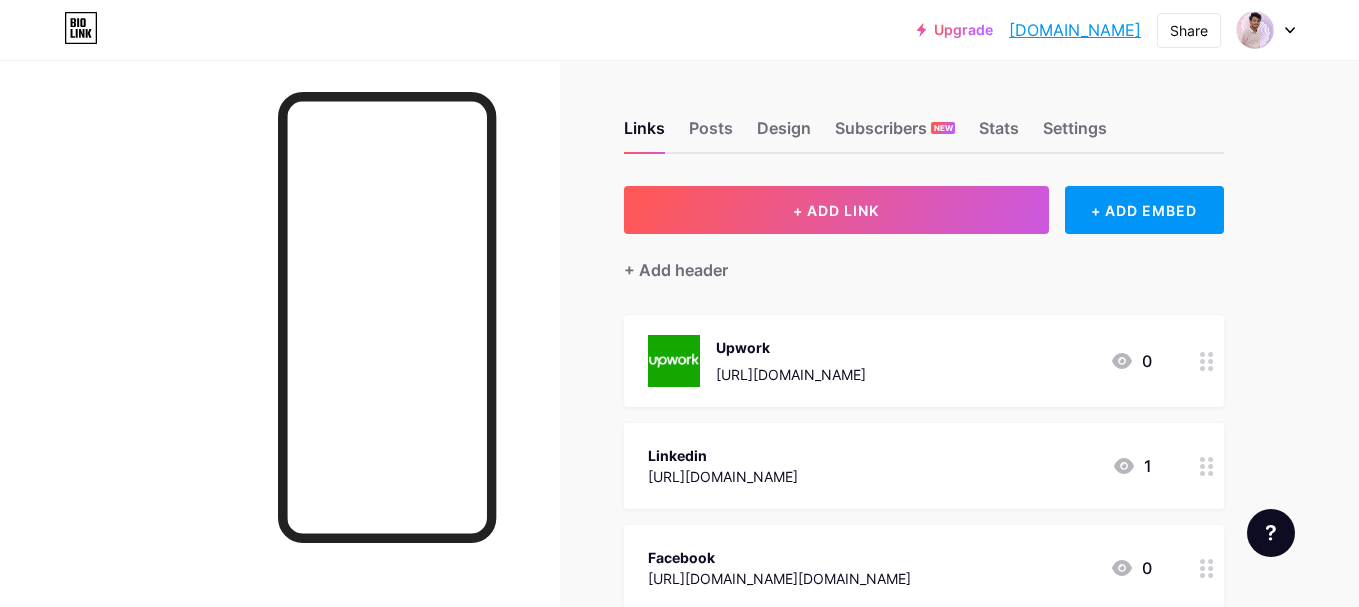 click on "Upwork
https://www.upwork.com/freelancers/~01be50e06dbf6c64a6
0
Linkedin
https://bd.linkedin.com/in/gn-mujahid-seo-expert-in-feni
1
Facebook
https://www.facebook.com/gn.mujahid/
0
My site
https://sites.google.com/view/gnmujaid/
2
whats app
https://www.google.com/url?q=https%3A%2F%2Fwa.me%2Fmessage%2FF62E4BOP256UC1%3Fsrc%3Dqr&sa=D&sntz=1&usg=AOvVaw3hOOPHZSvnR0g4BM4t2an0
0" at bounding box center (924, 565) 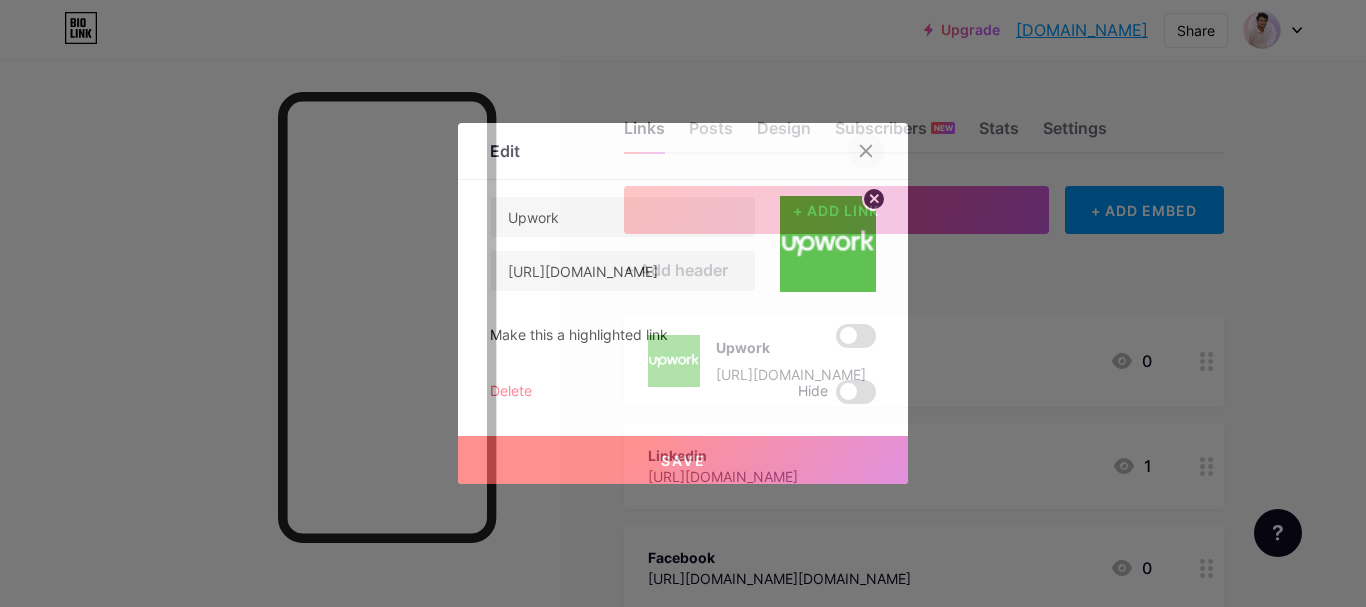 click 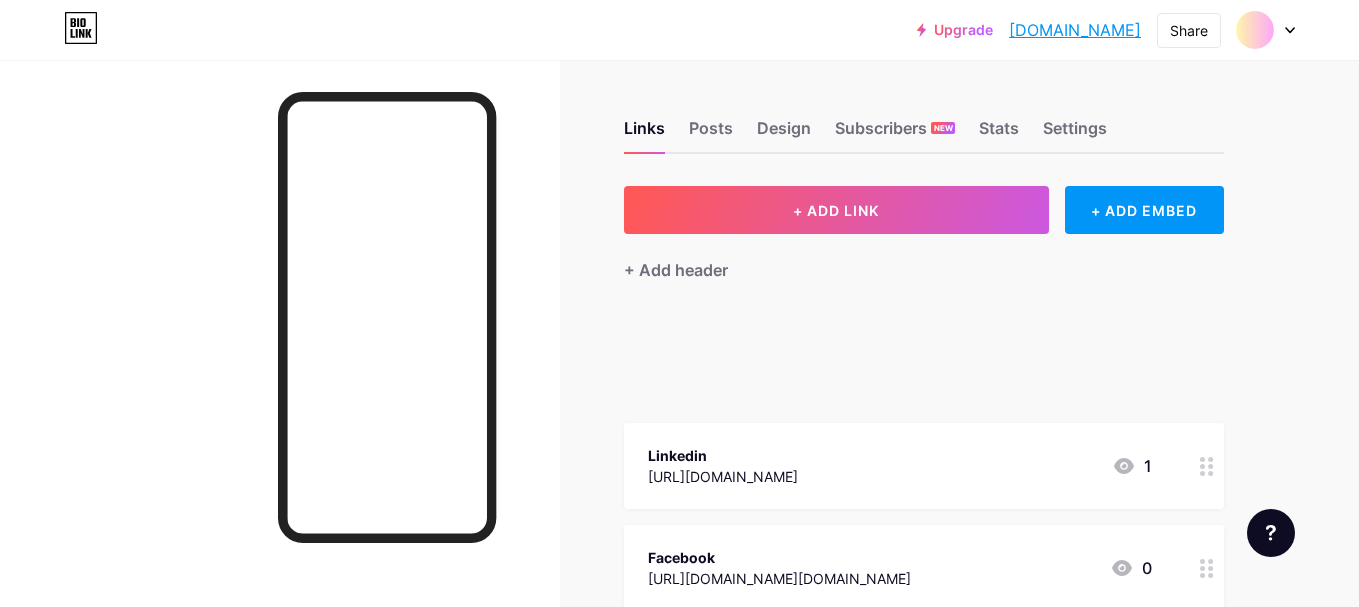 type 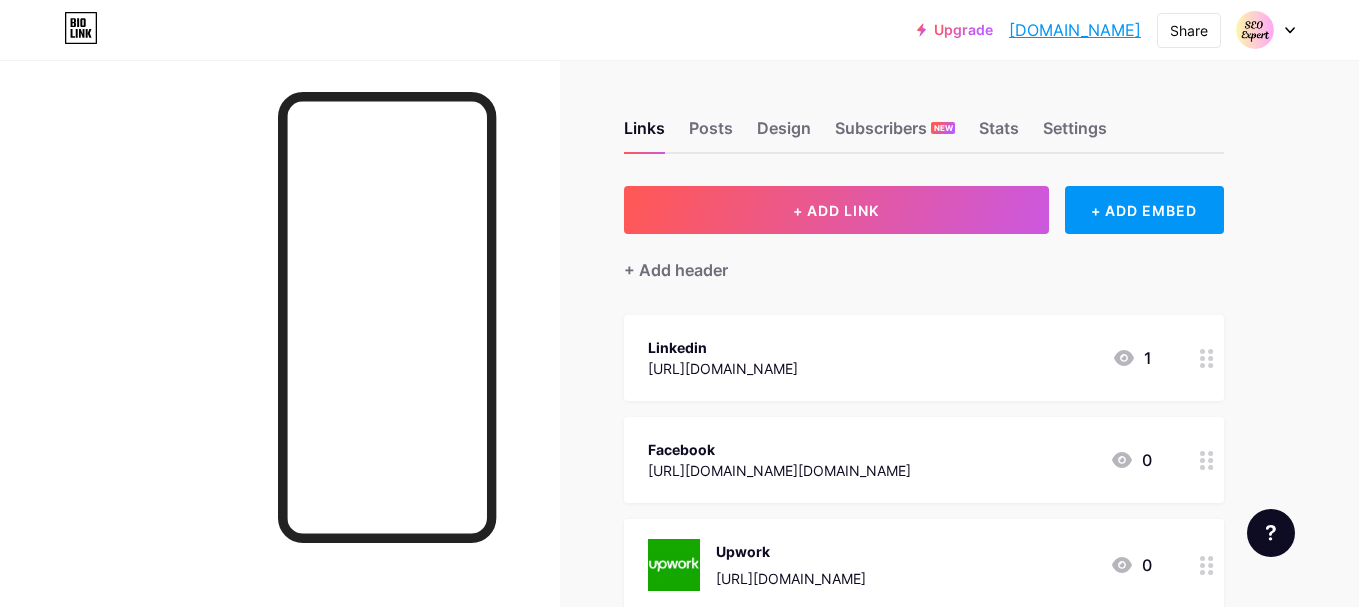 click at bounding box center (280, 363) 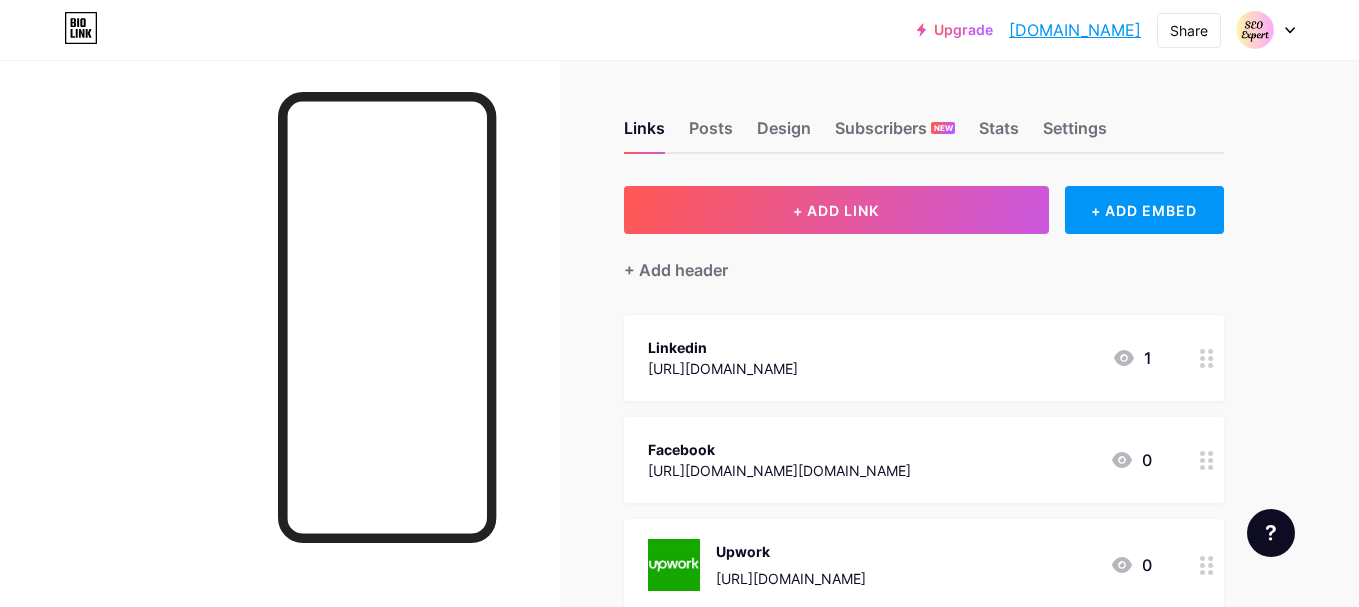 click on "Linkedin
https://bd.linkedin.com/in/gn-mujahid-seo-expert-in-feni
1" at bounding box center (900, 358) 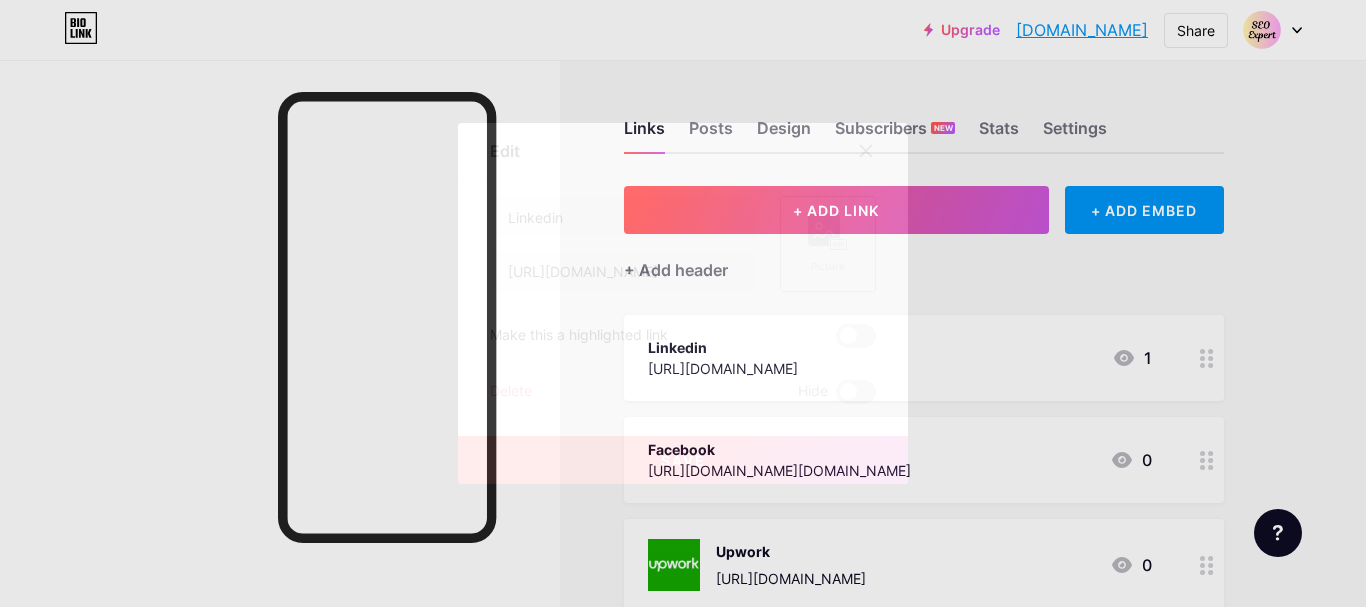 click 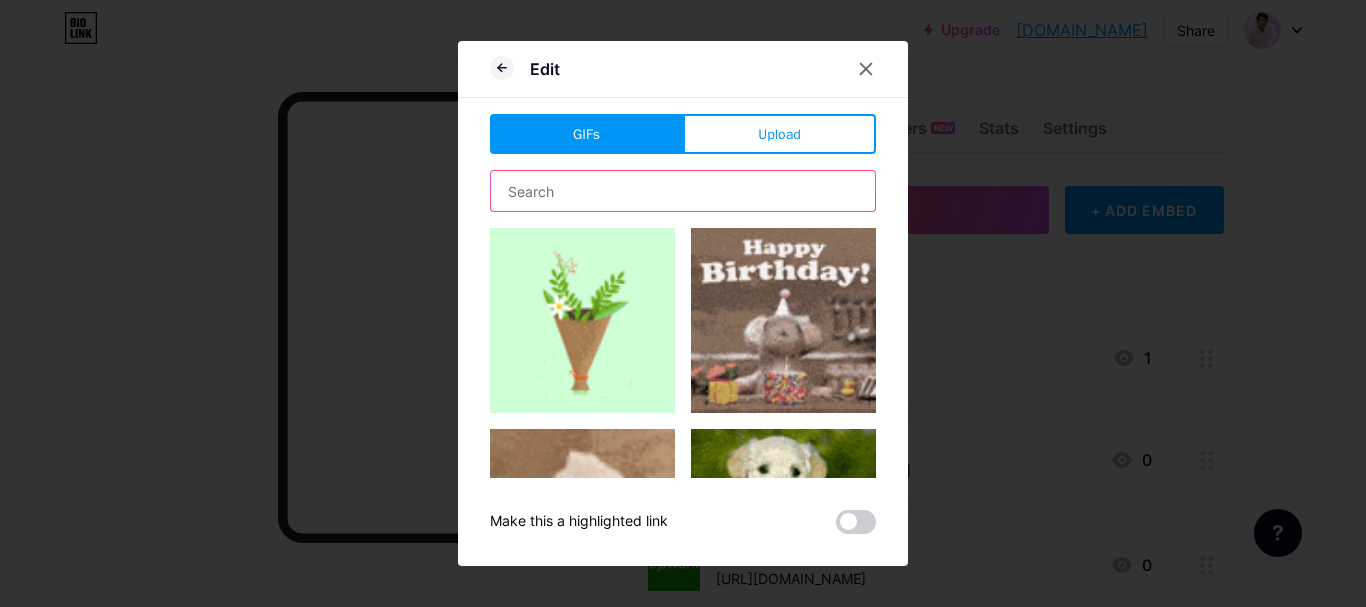 click at bounding box center [683, 191] 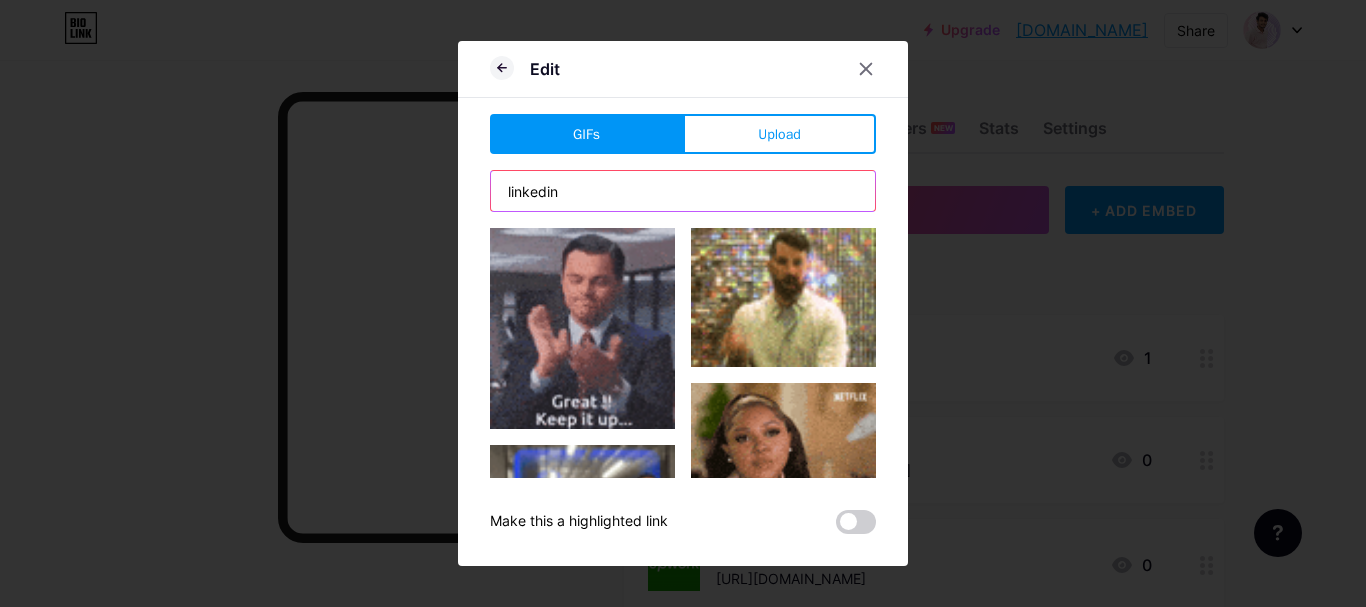 type on "linkedin" 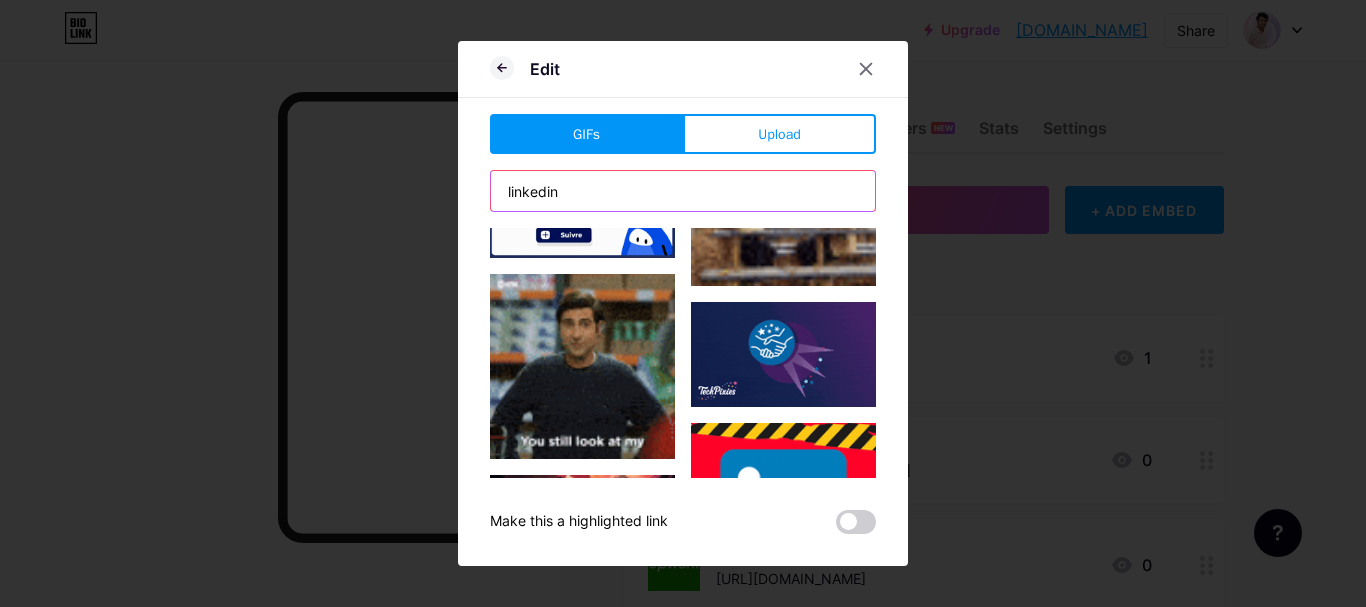 scroll, scrollTop: 4789, scrollLeft: 0, axis: vertical 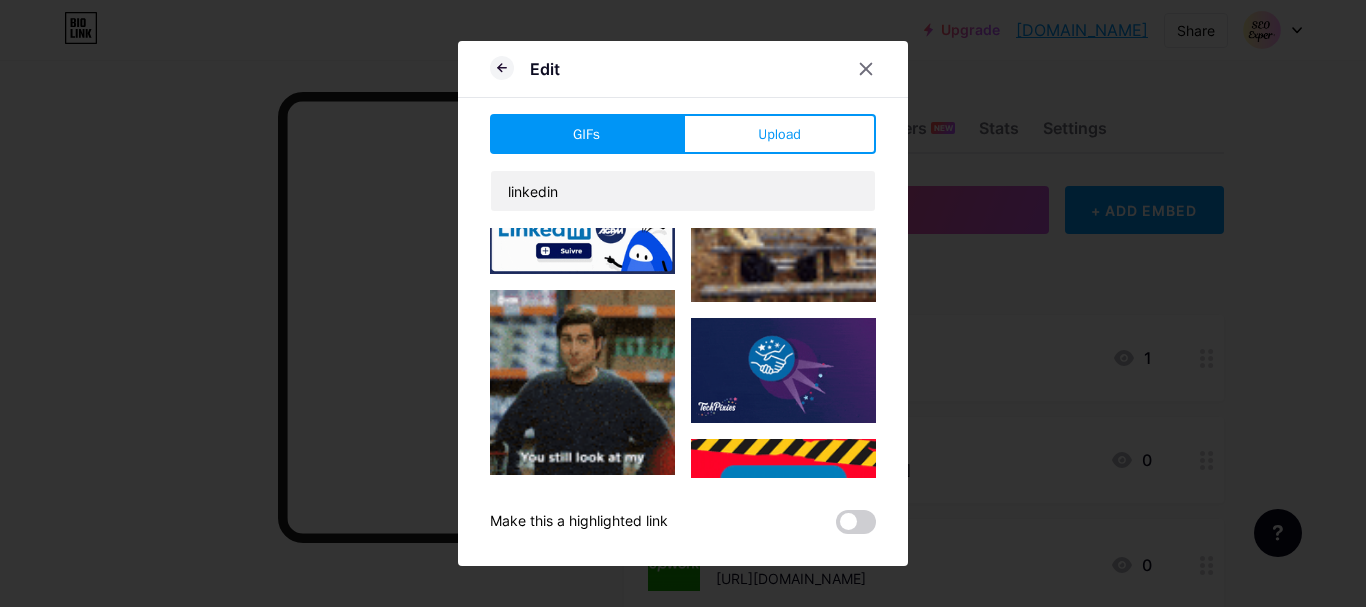 click at bounding box center (783, 531) 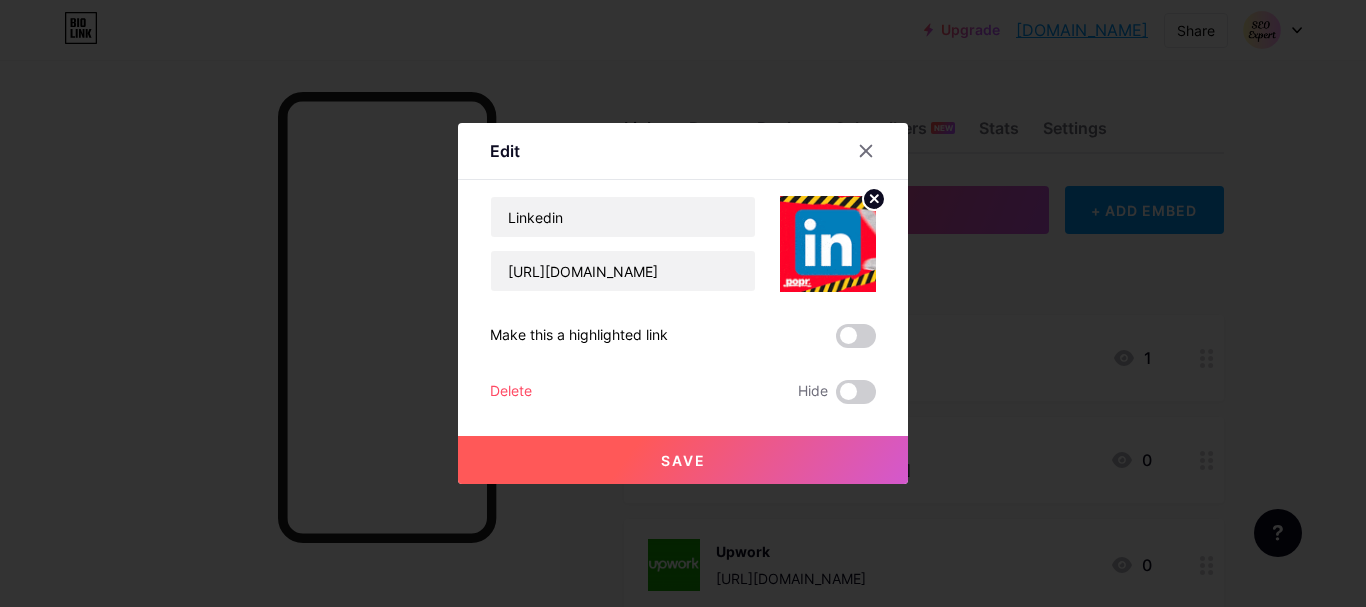 click on "Save" at bounding box center (683, 460) 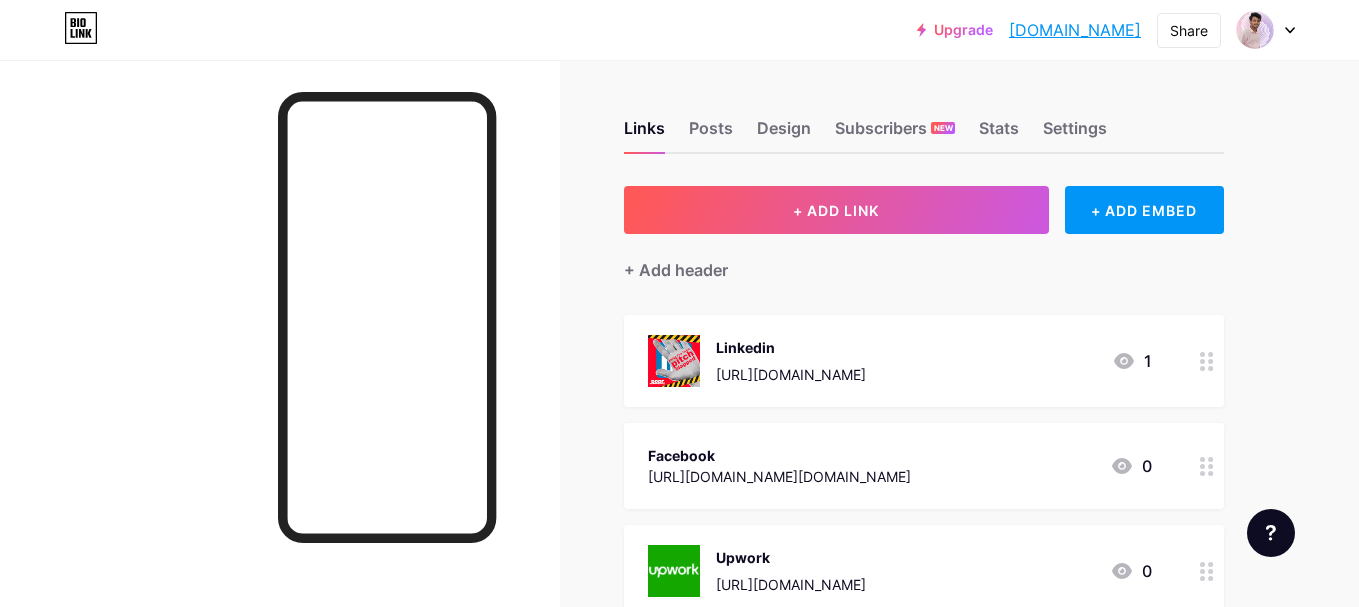 click on "Facebook
https://www.facebook.com/gn.mujahid/
0" at bounding box center (900, 466) 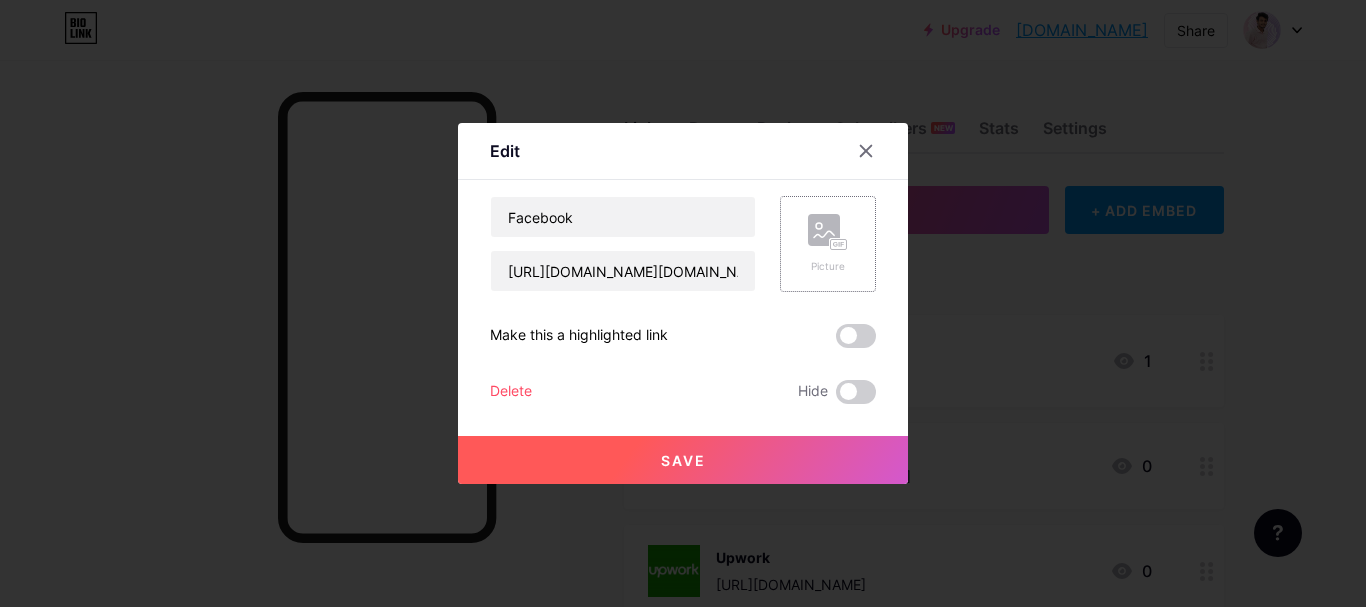 click on "Picture" at bounding box center (828, 244) 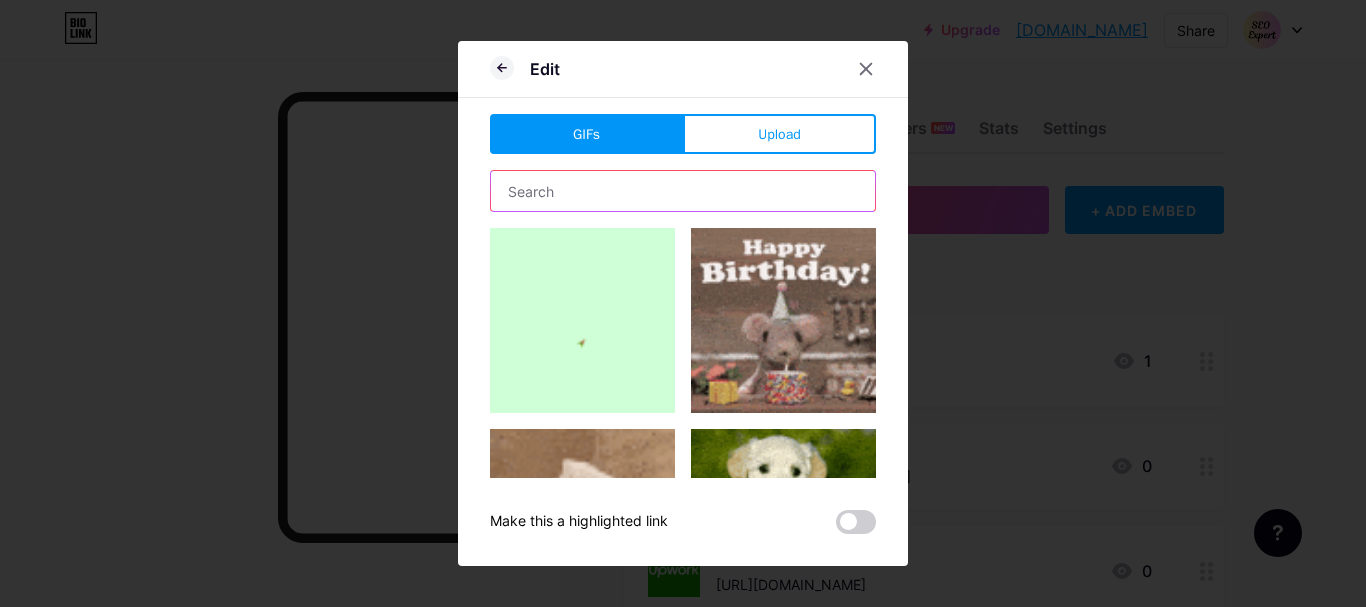 click at bounding box center (683, 191) 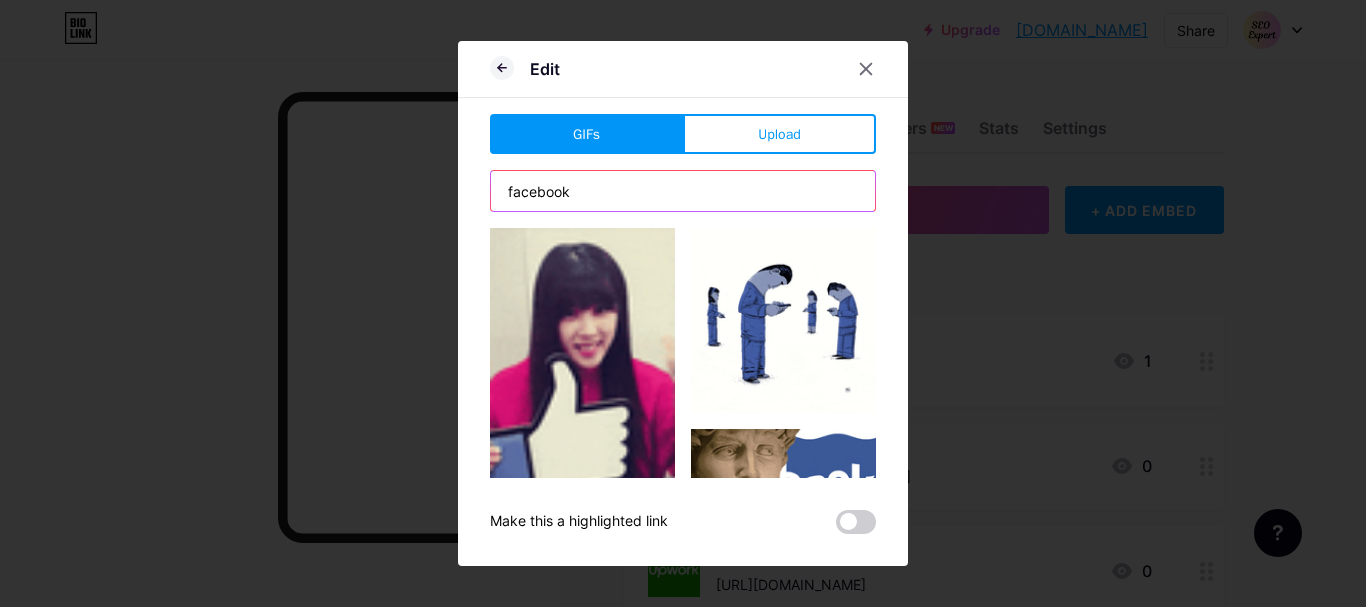 type on "facebook" 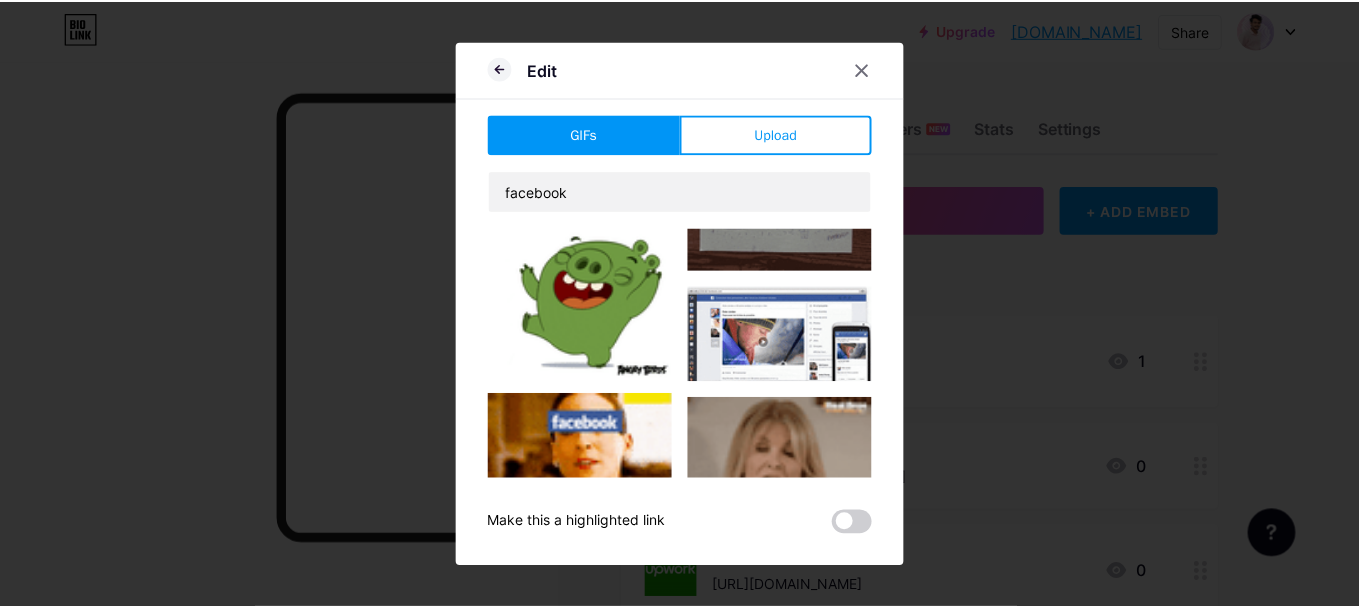 scroll, scrollTop: 4357, scrollLeft: 0, axis: vertical 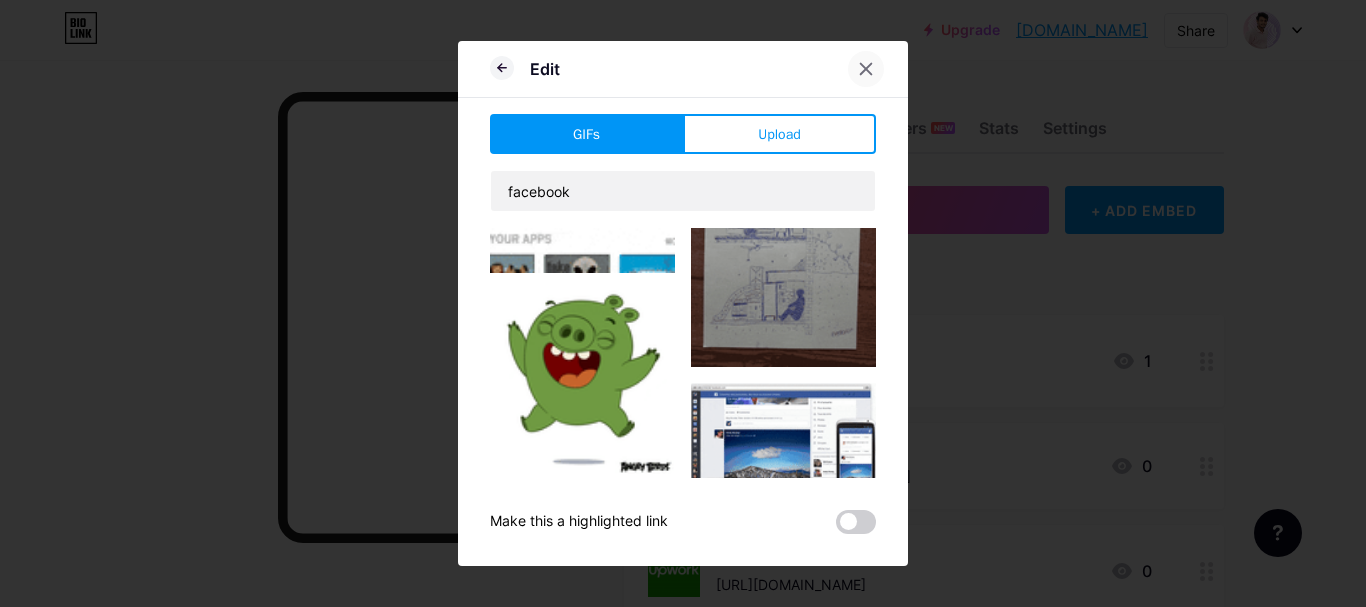 click 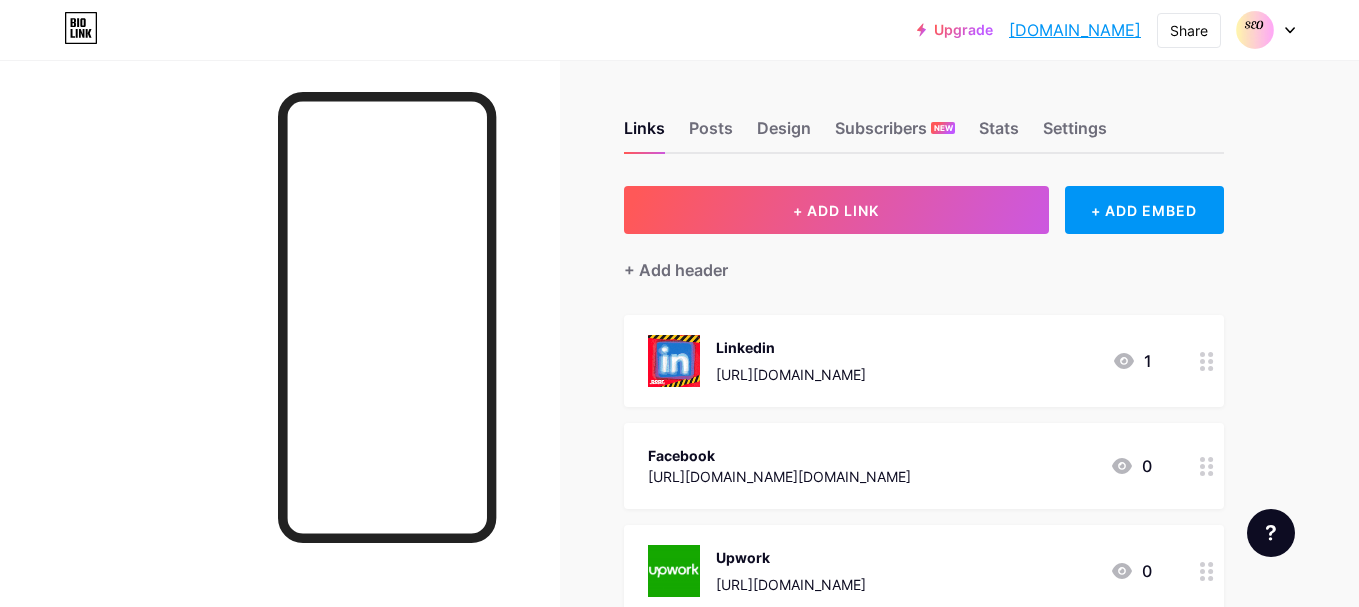 click on "Facebook
https://www.facebook.com/gn.mujahid/
0" at bounding box center [900, 466] 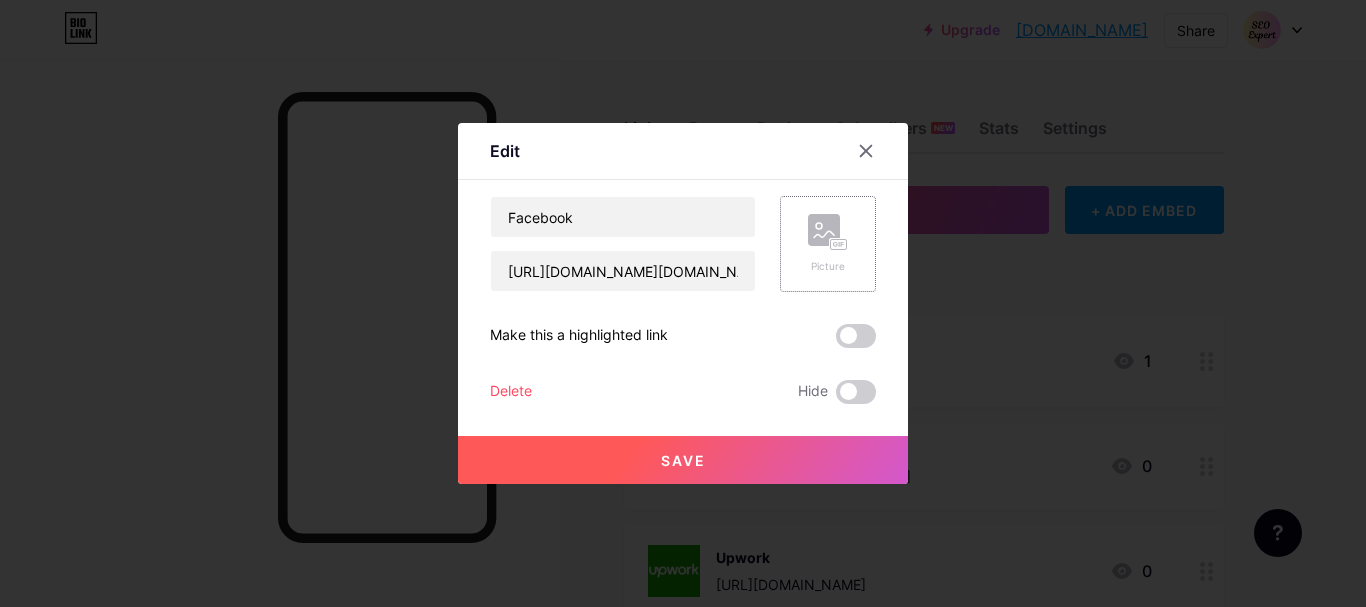 click 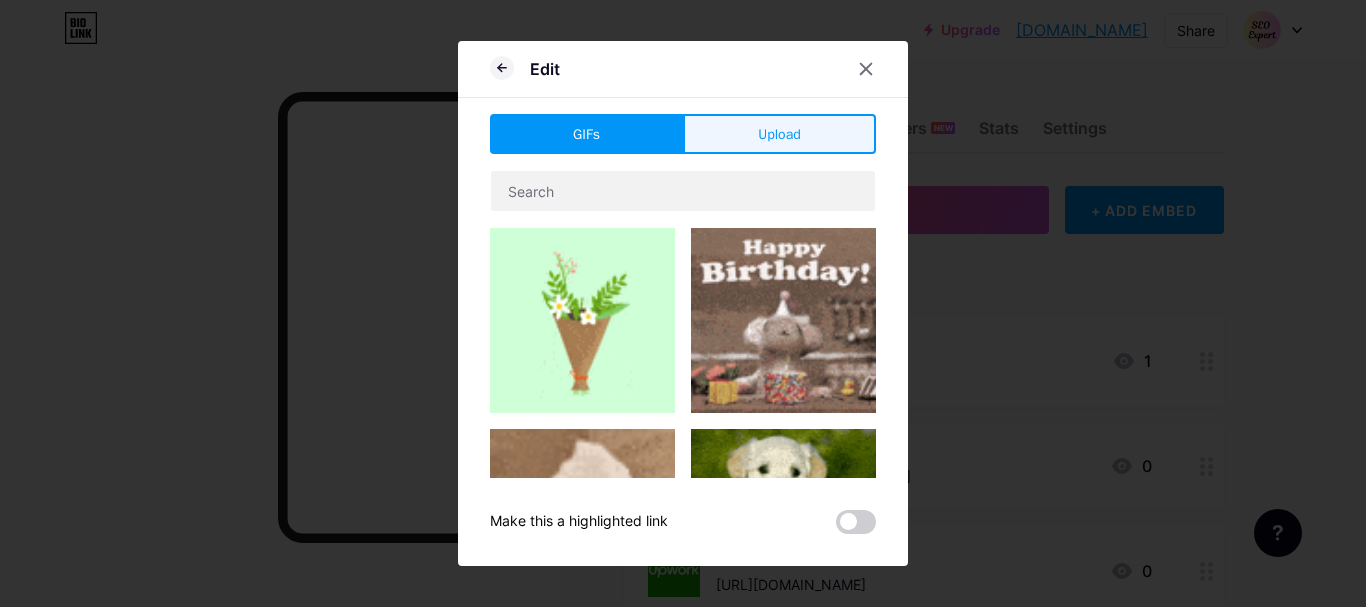 click on "Upload" at bounding box center (779, 134) 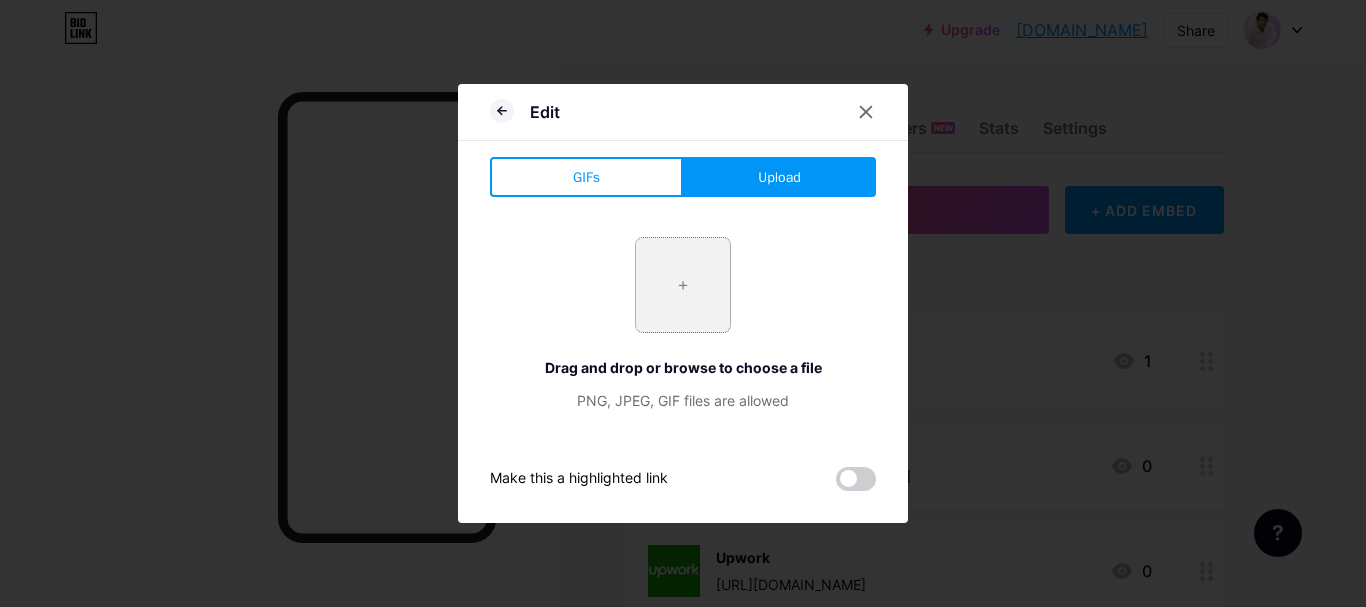 click at bounding box center [683, 285] 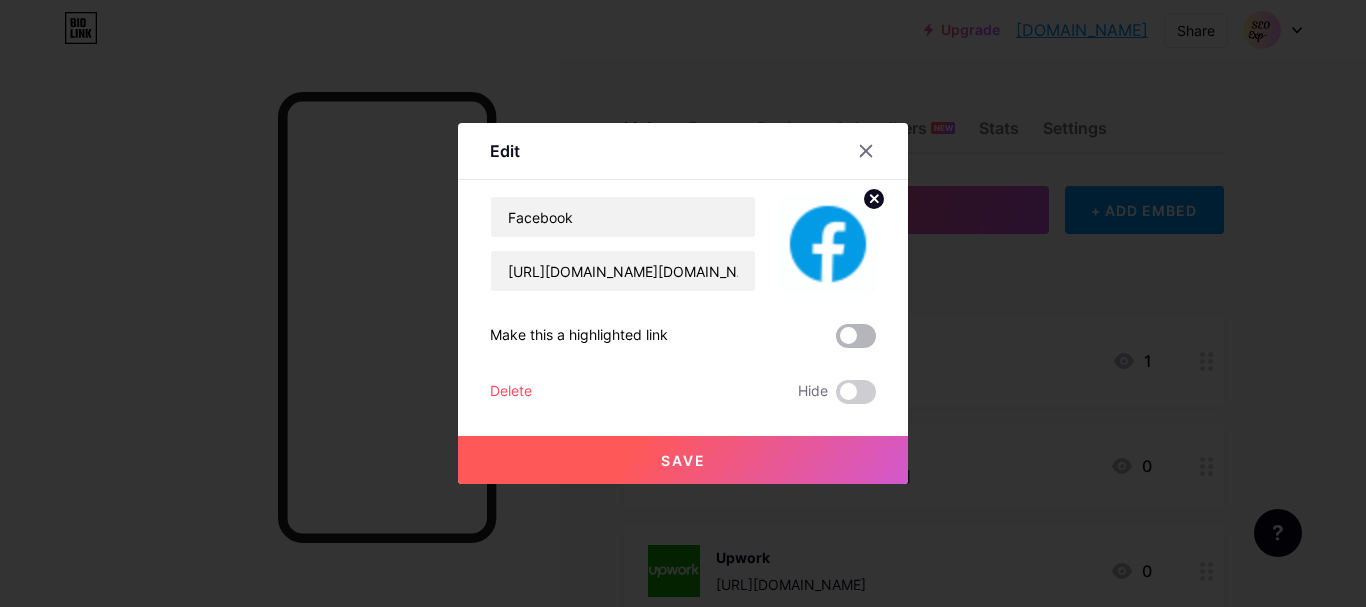 click at bounding box center (856, 336) 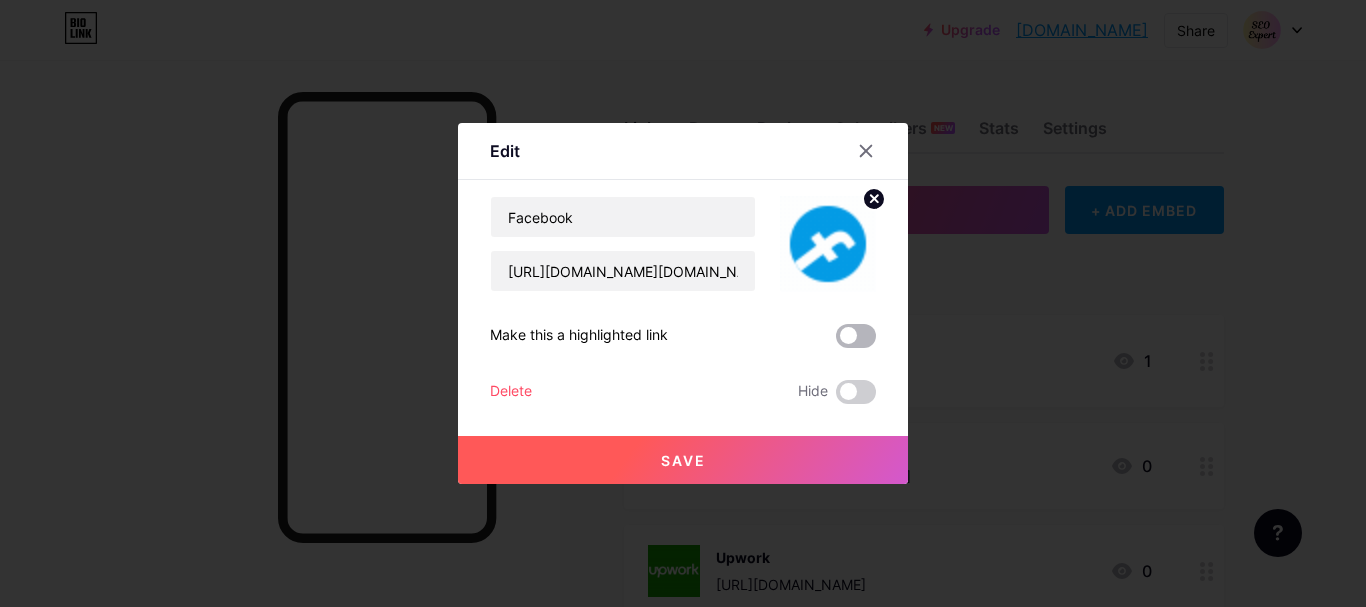 click at bounding box center [836, 341] 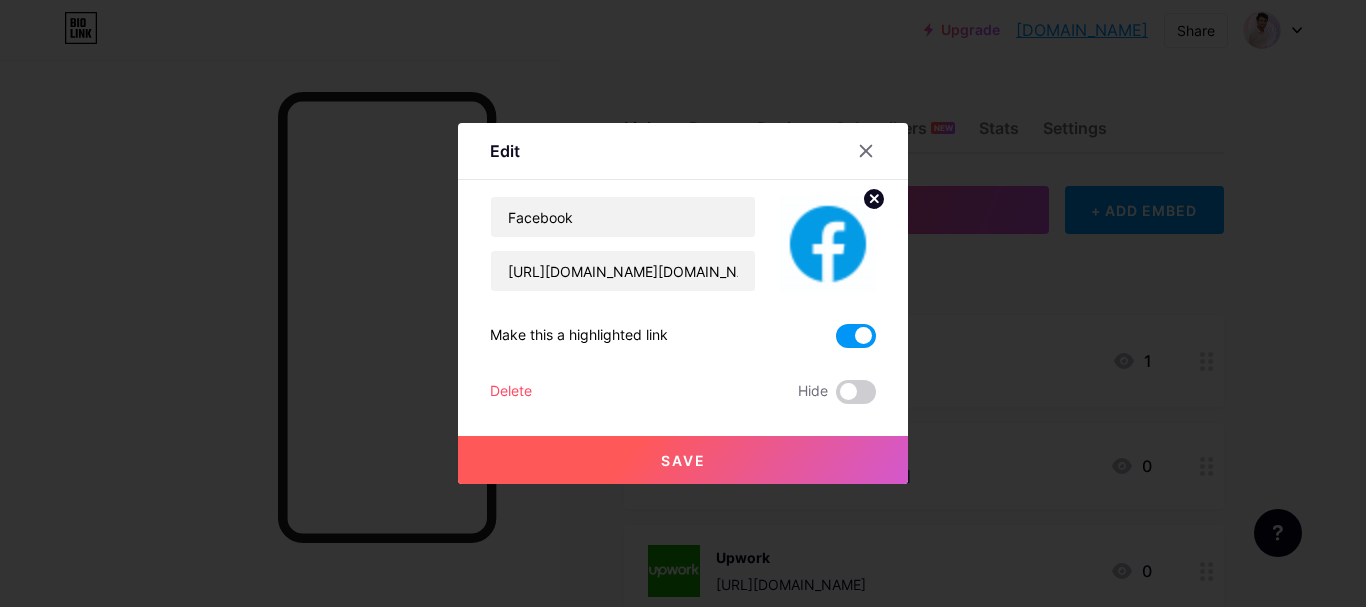 click on "Save" at bounding box center [683, 460] 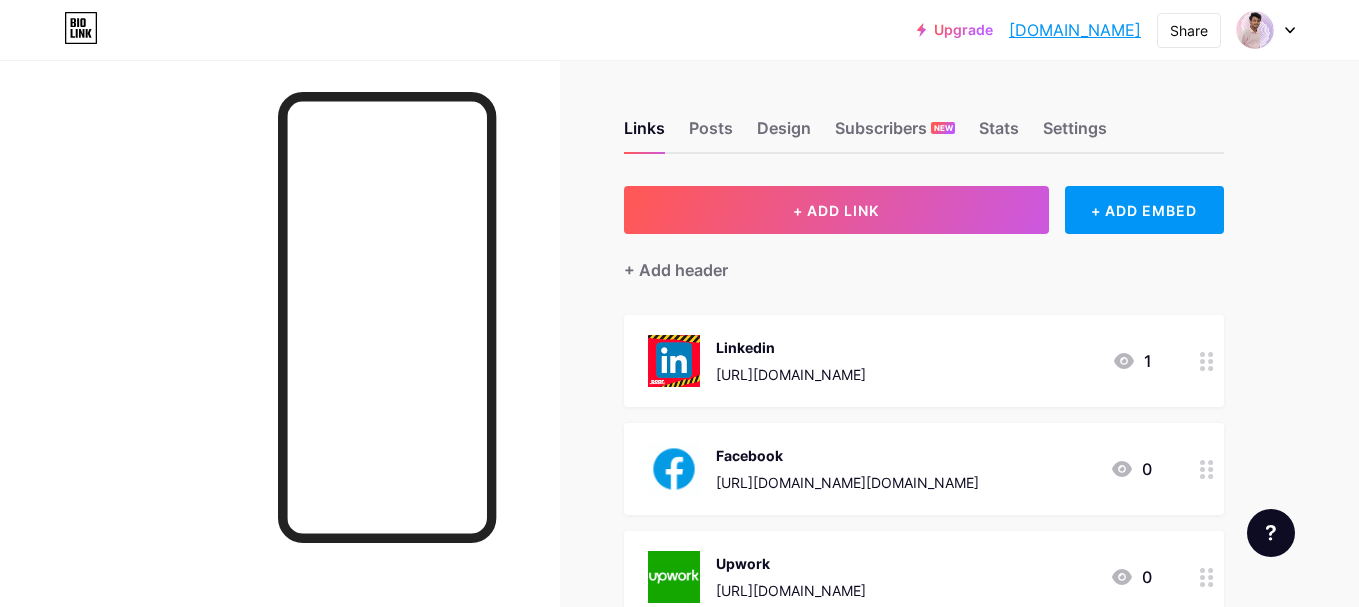 click on "Facebook
https://www.facebook.com/gn.mujahid/
0" at bounding box center [900, 469] 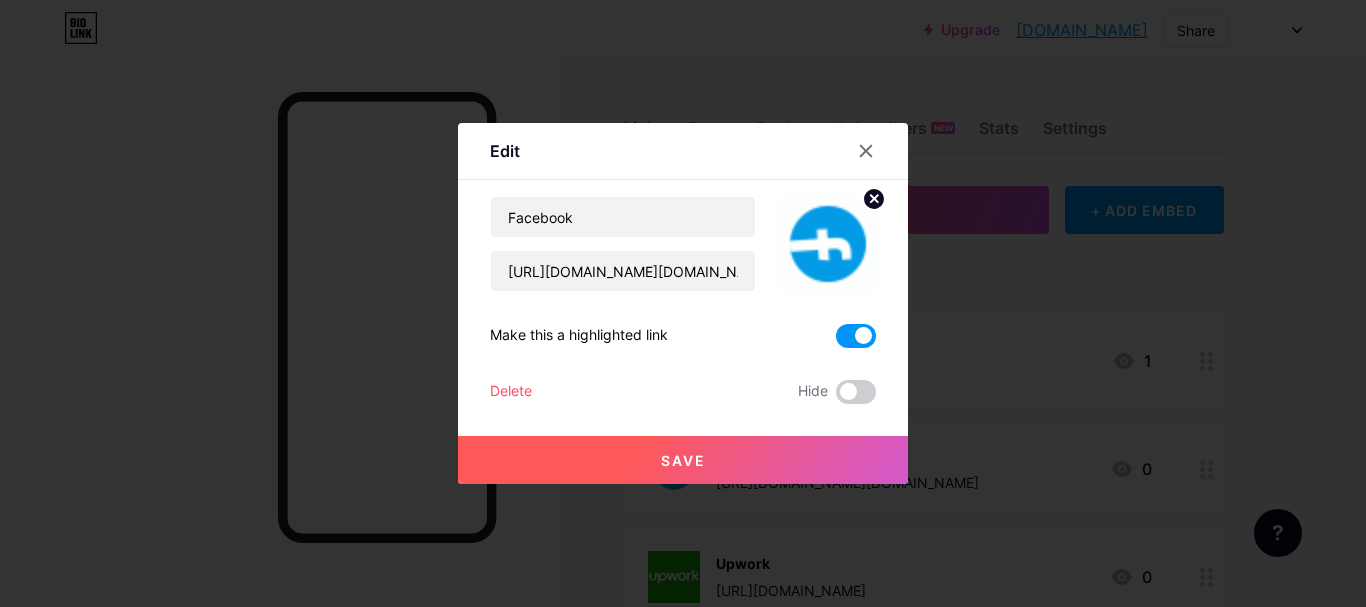 click at bounding box center (856, 336) 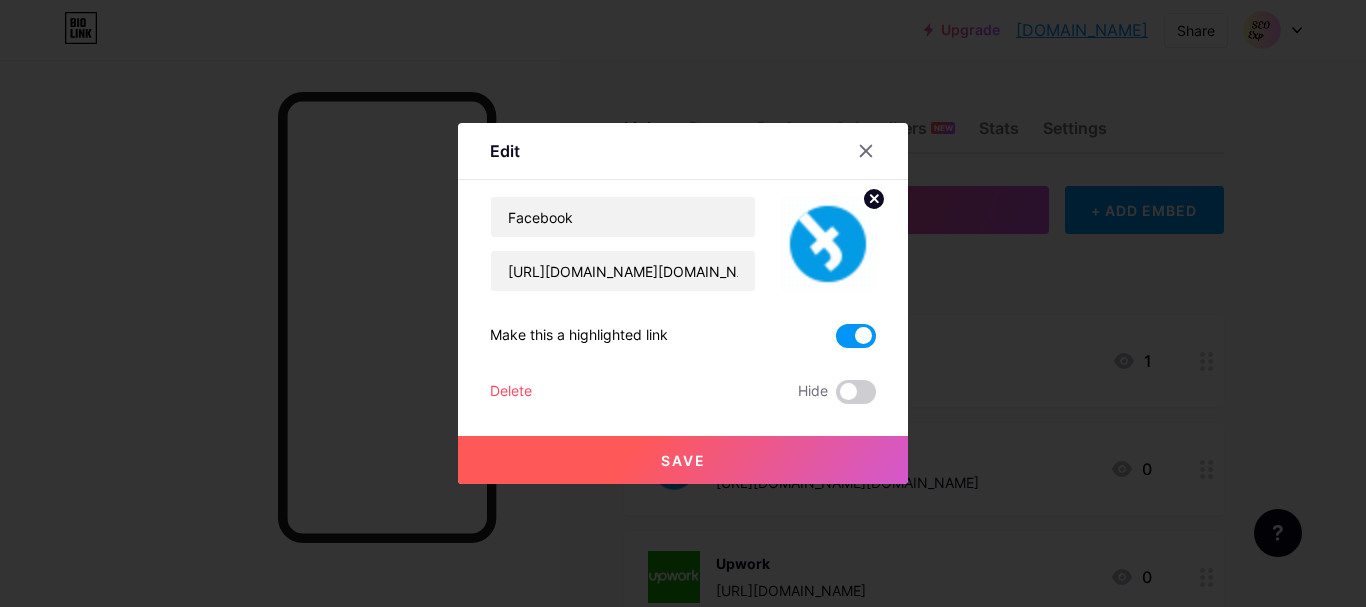 click at bounding box center (836, 341) 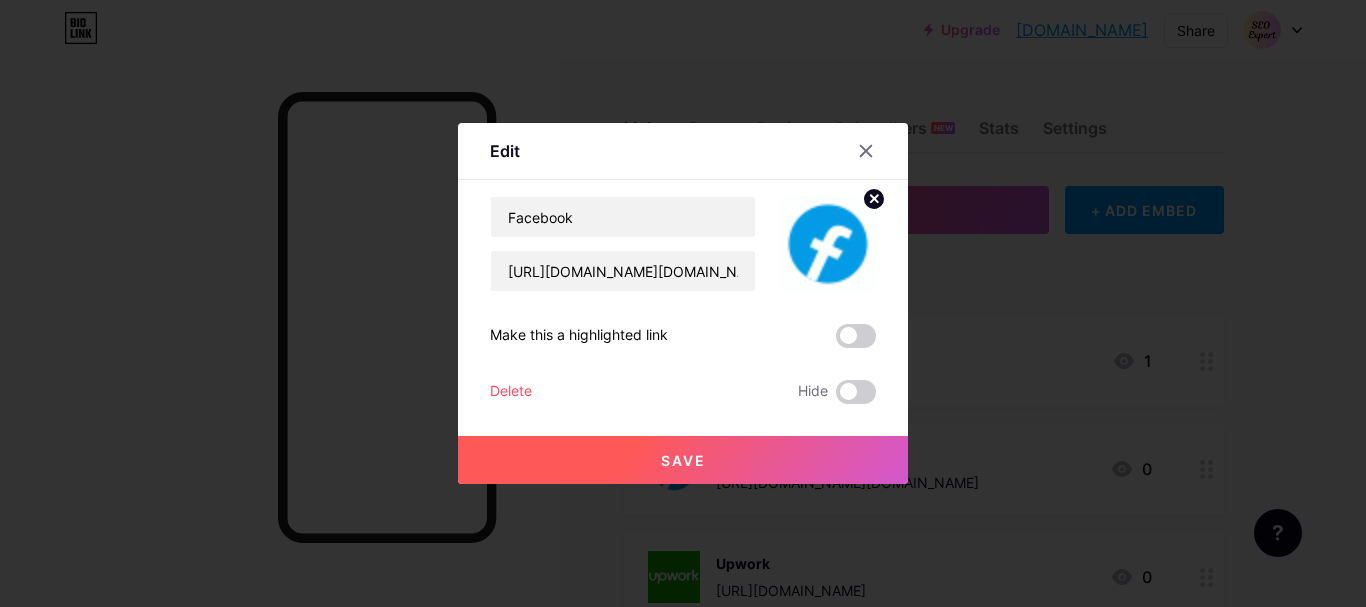 click at bounding box center (683, 303) 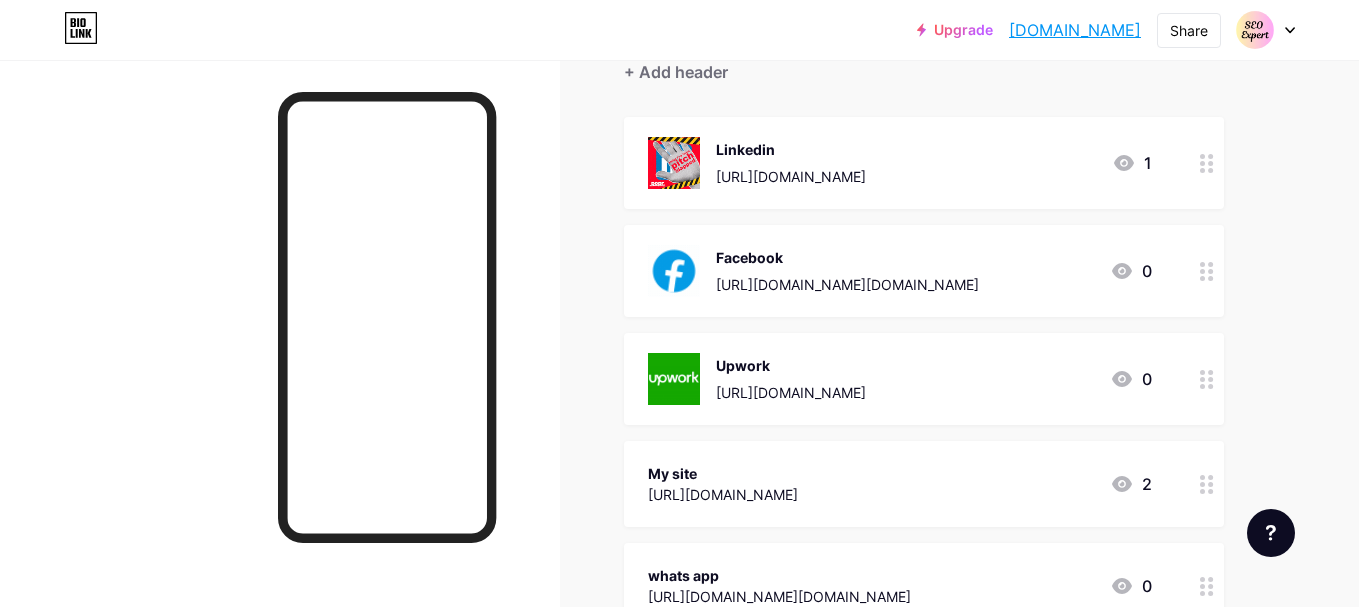 scroll, scrollTop: 200, scrollLeft: 0, axis: vertical 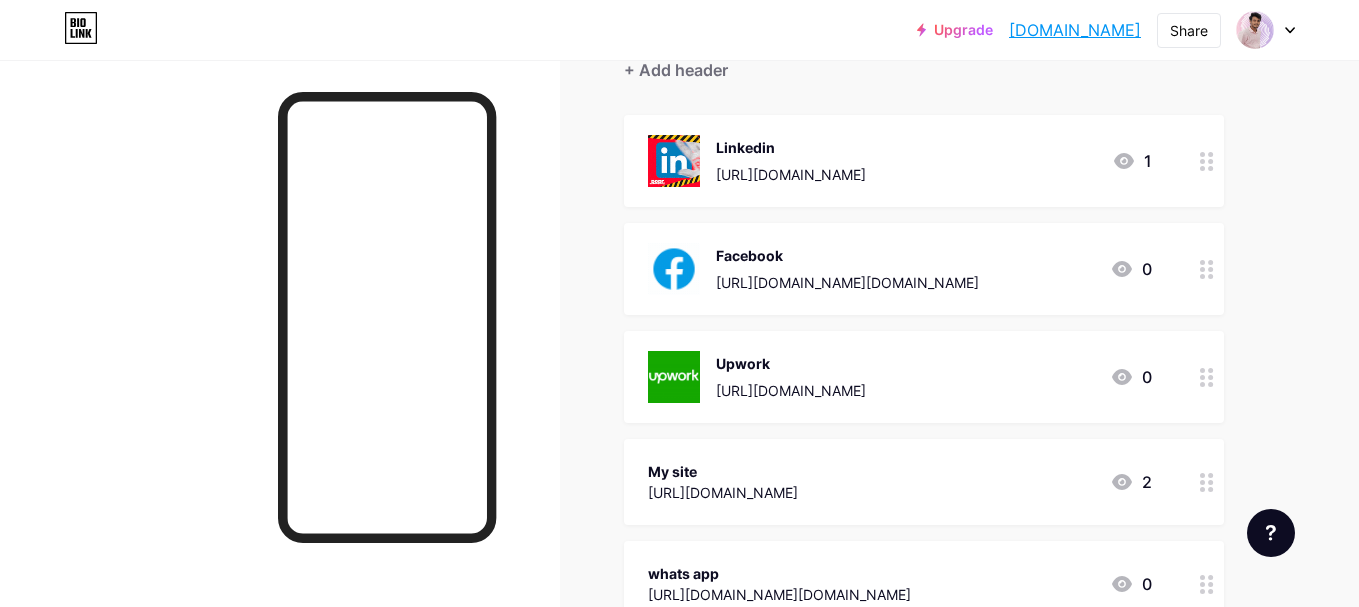 click on "My site
https://sites.google.com/view/gnmujaid/
2" at bounding box center (900, 482) 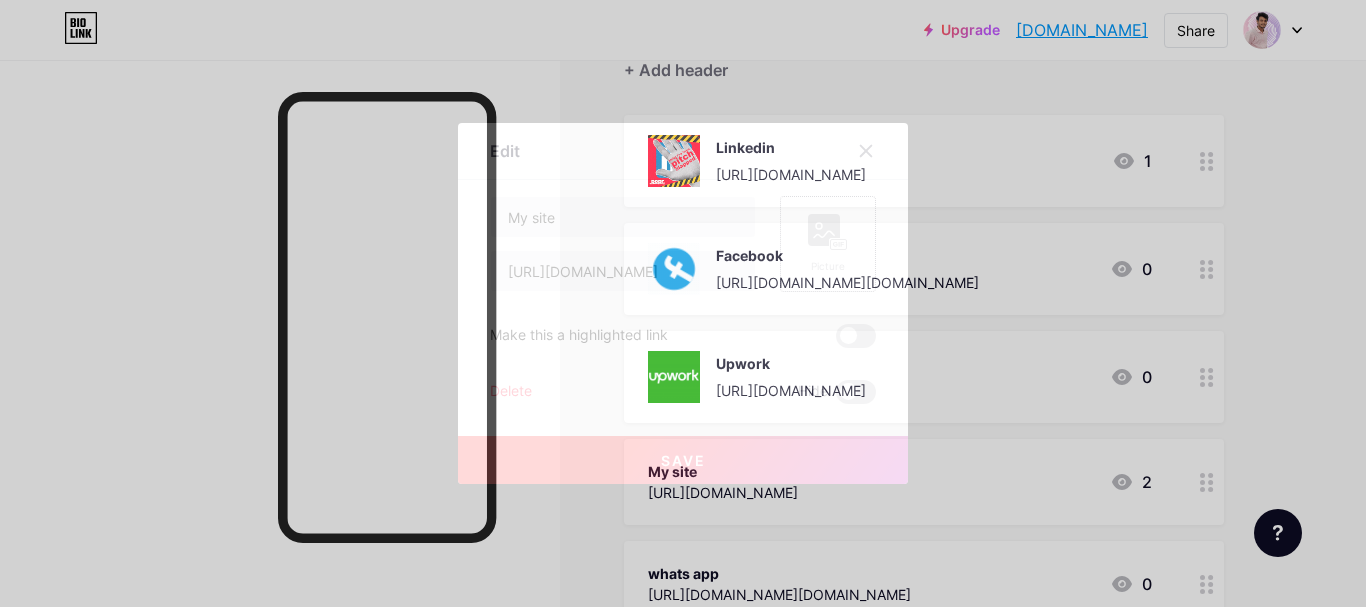 click on "Picture" at bounding box center (828, 266) 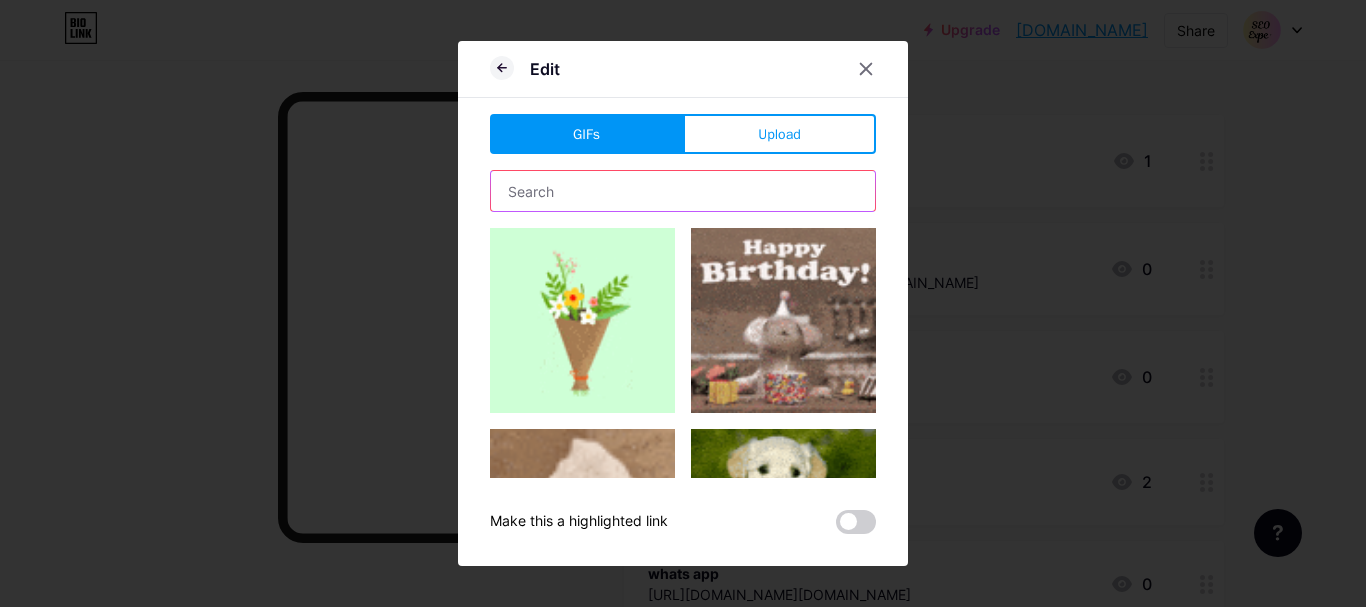 click at bounding box center (683, 191) 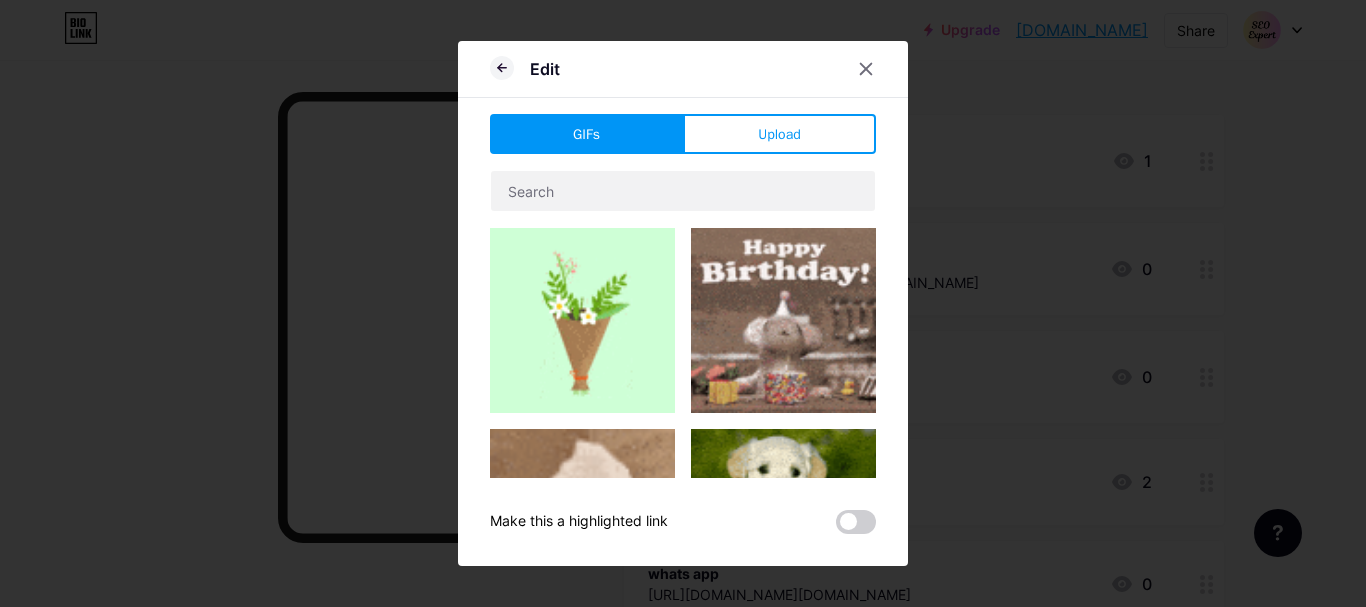 click on "Upload" at bounding box center (779, 134) 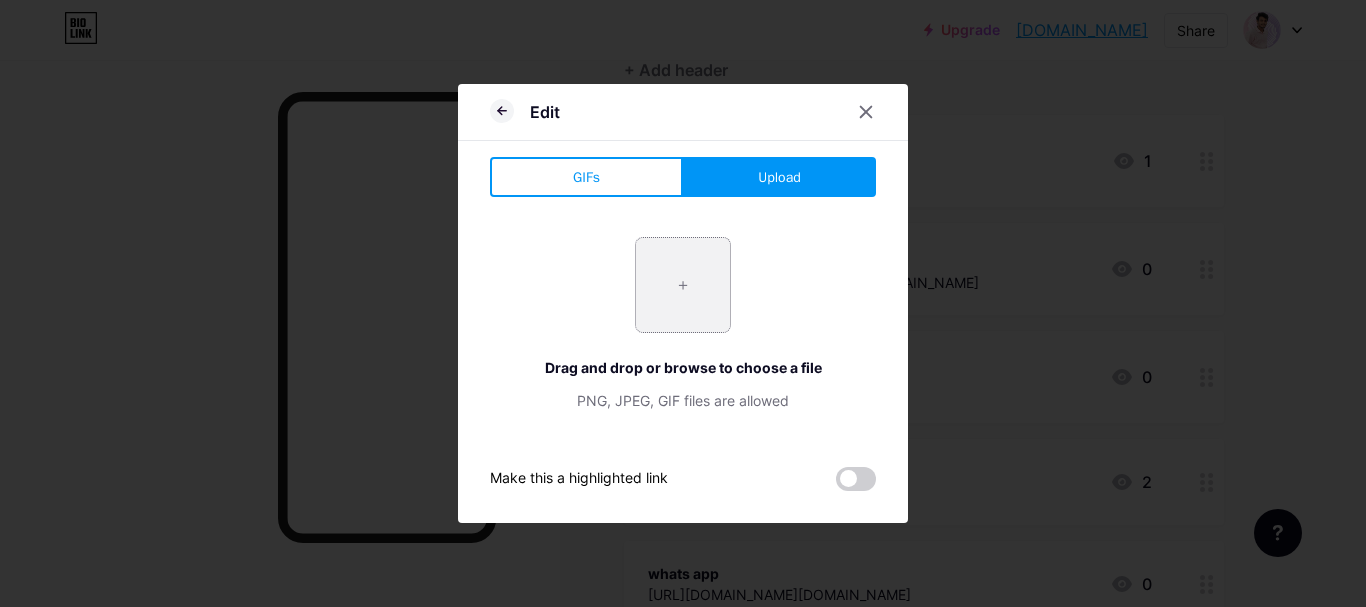click at bounding box center [683, 285] 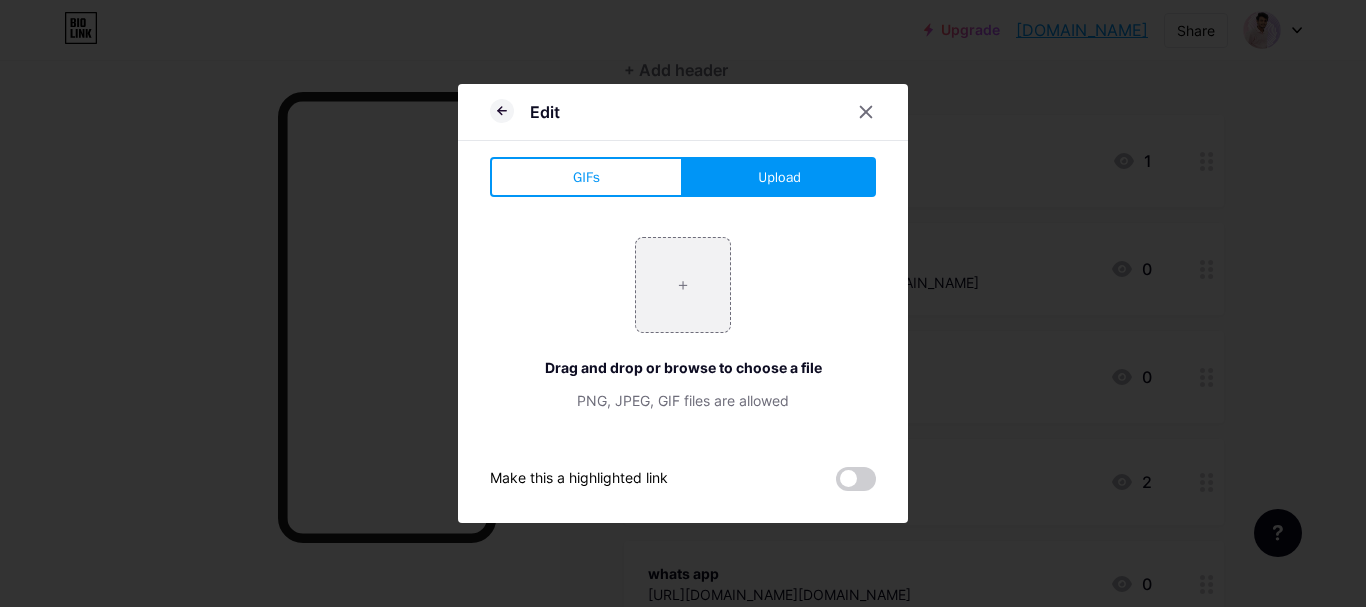 click at bounding box center [878, 112] 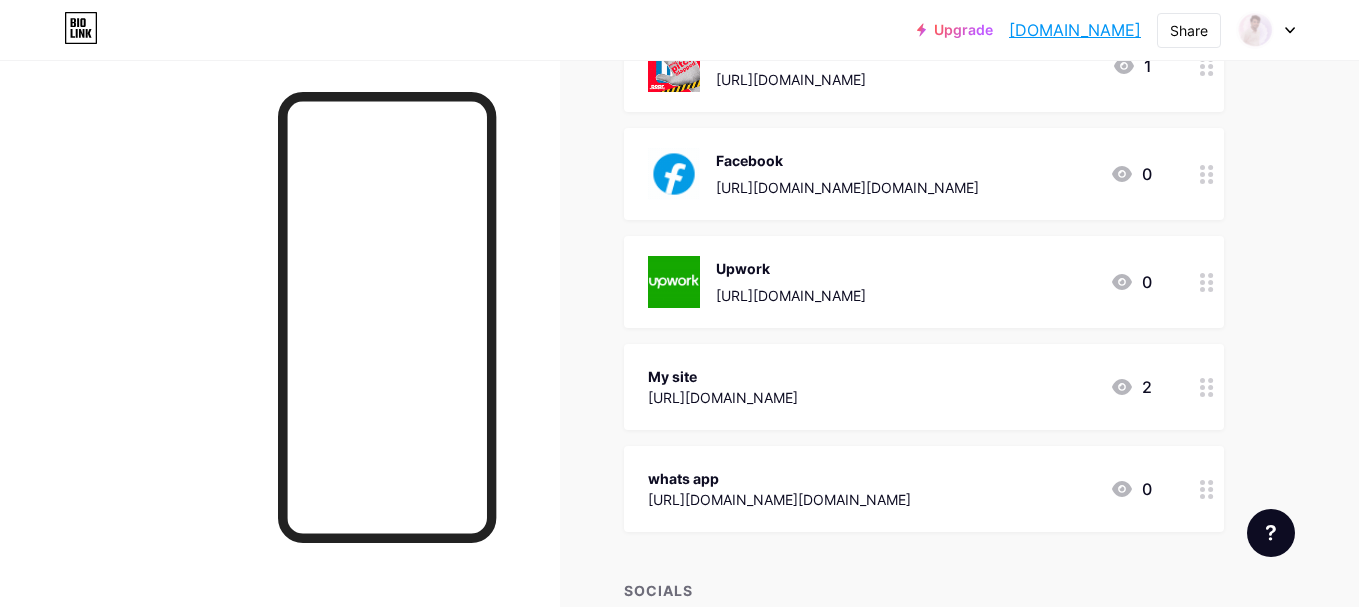 scroll, scrollTop: 300, scrollLeft: 0, axis: vertical 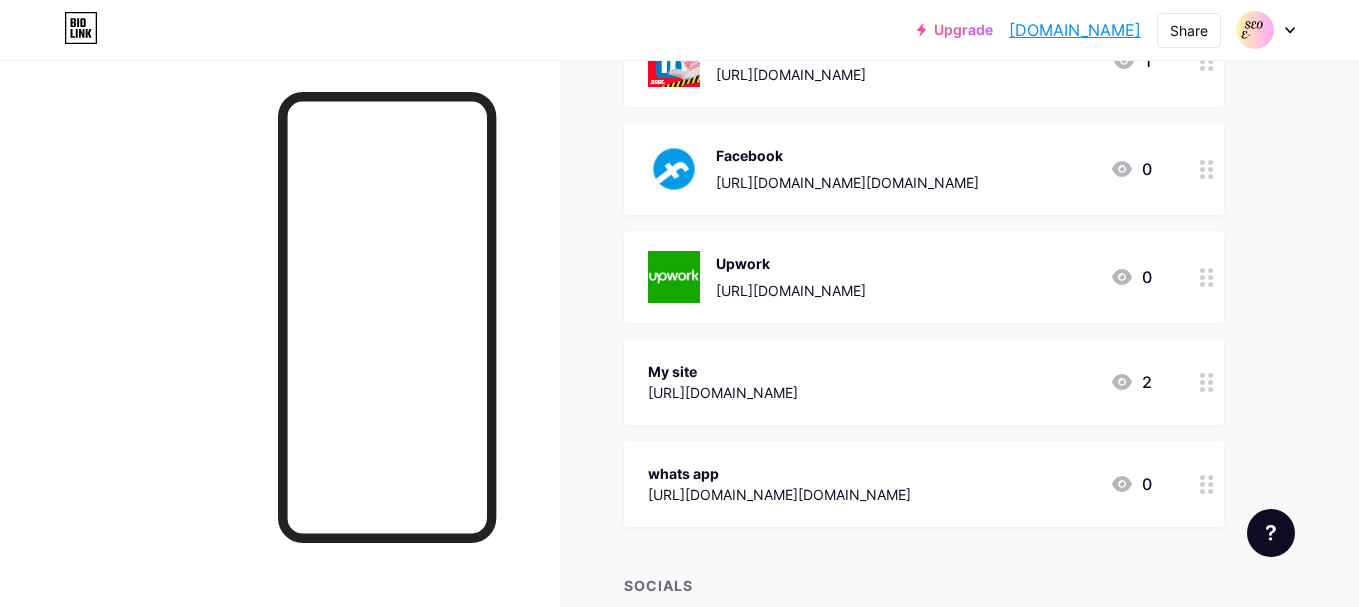 click on "[URL][DOMAIN_NAME]" at bounding box center [723, 392] 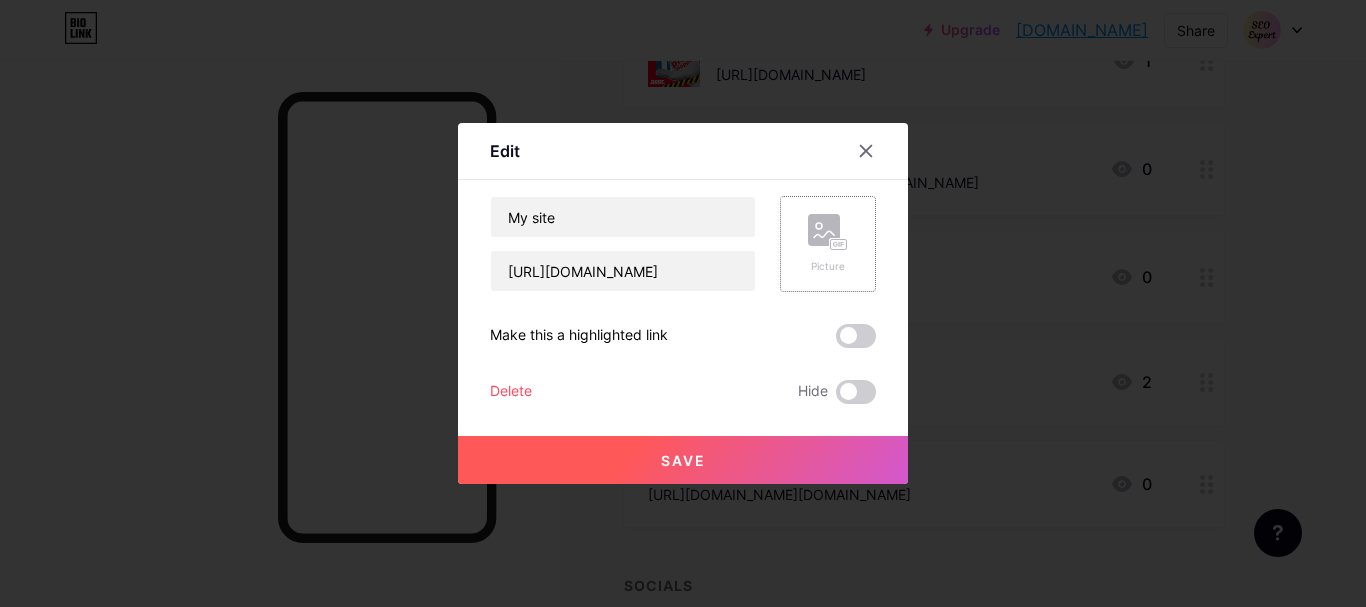 click on "Picture" at bounding box center [828, 244] 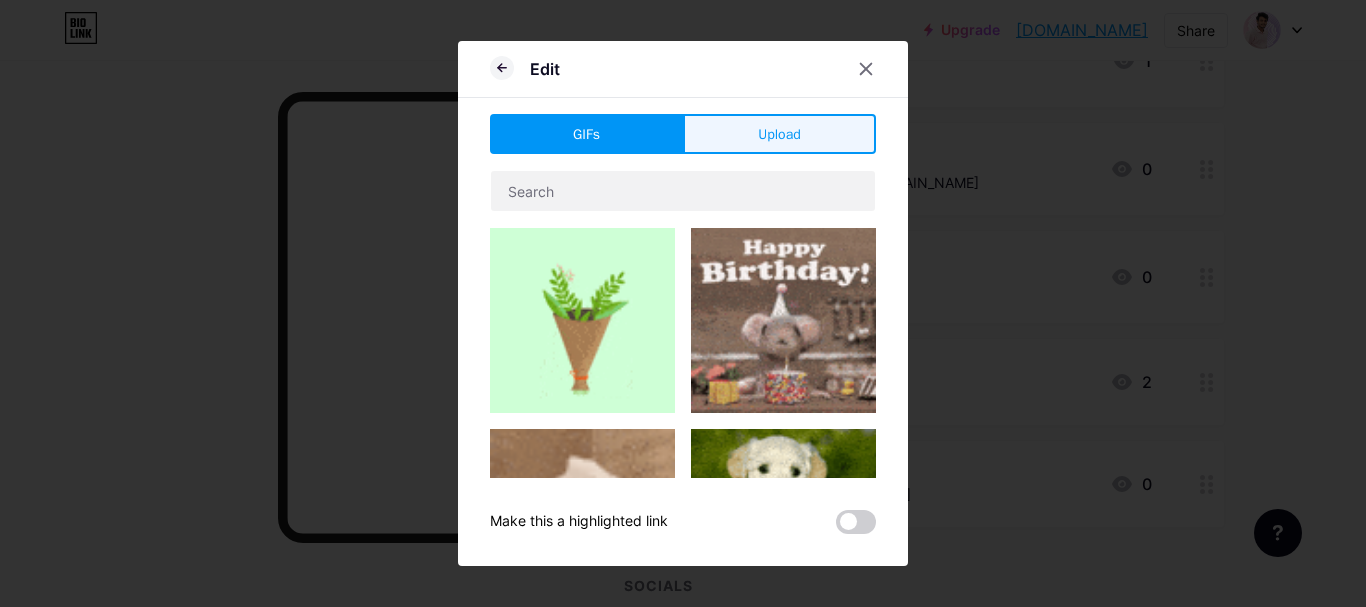 click on "Upload" at bounding box center [779, 134] 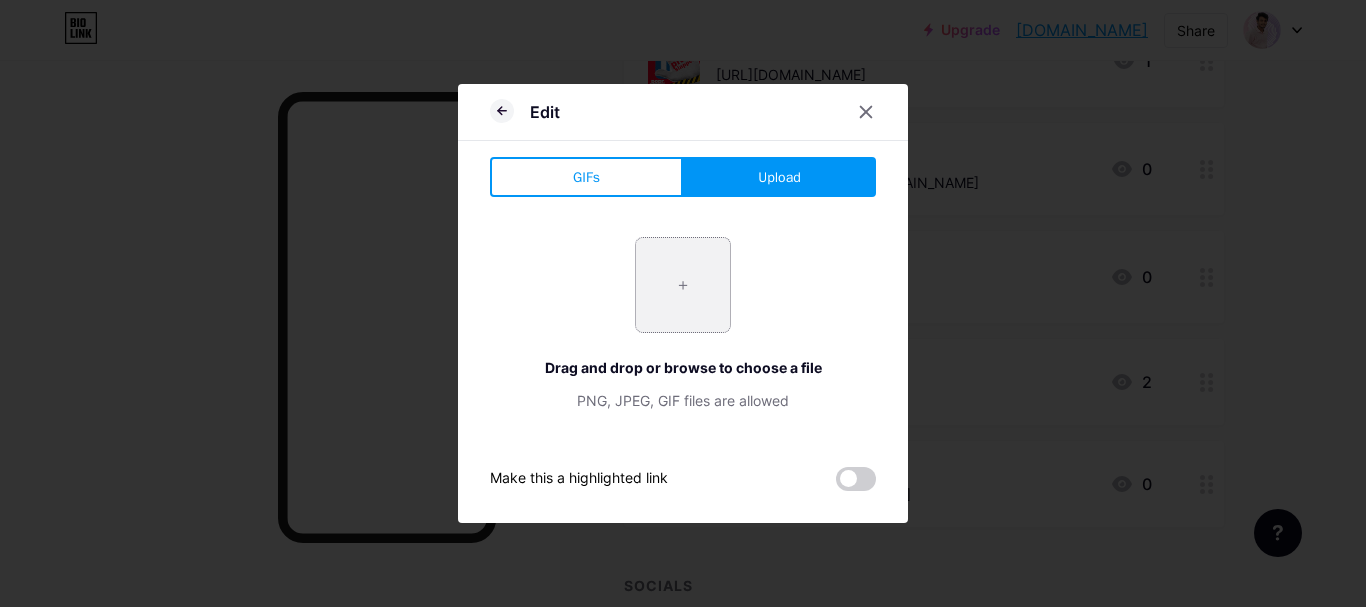 click at bounding box center [683, 285] 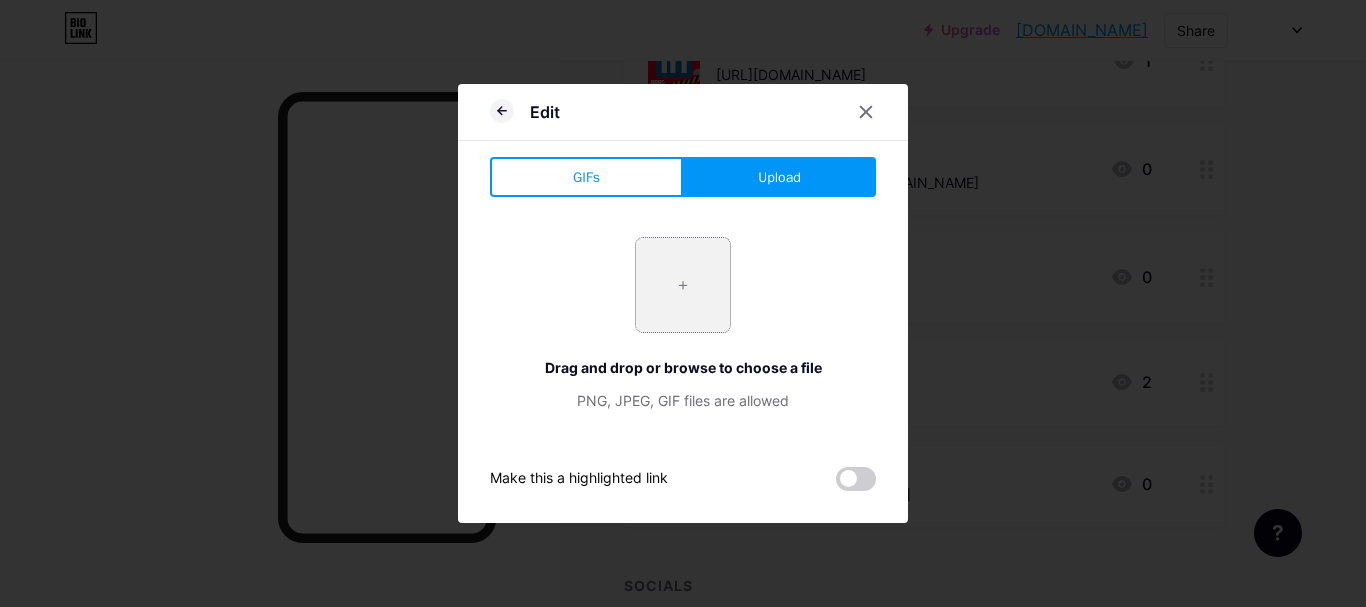 type on "C:\fakepath\icons8-website.gif" 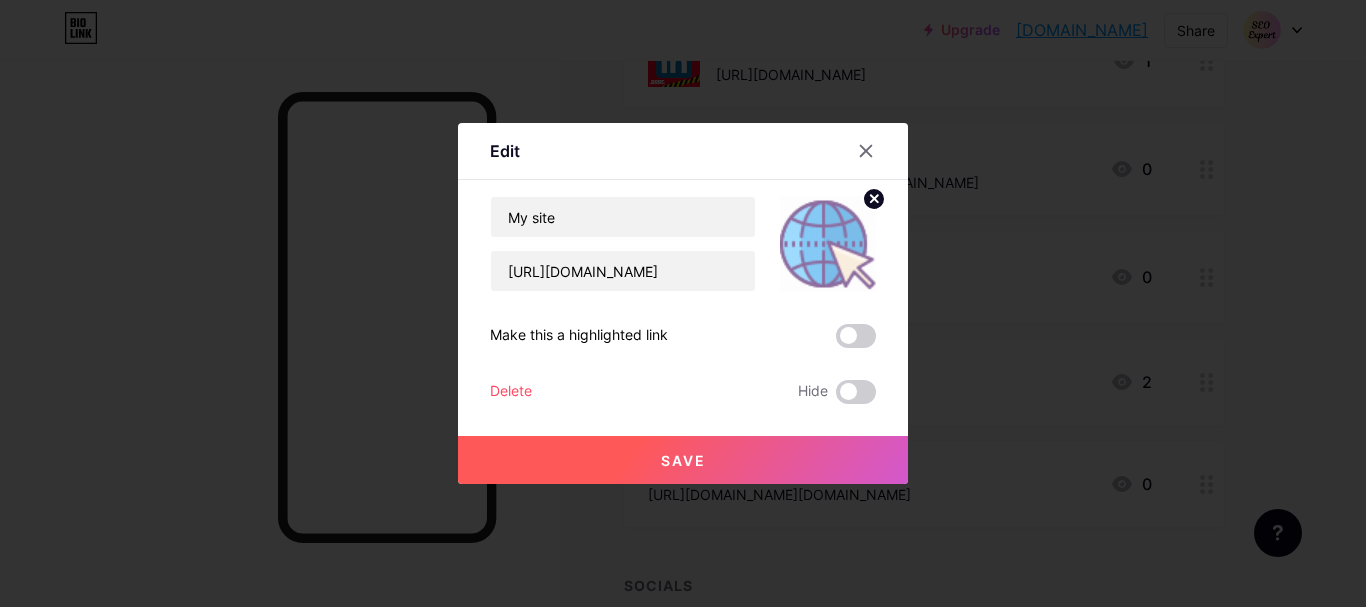 click on "Save" at bounding box center [683, 460] 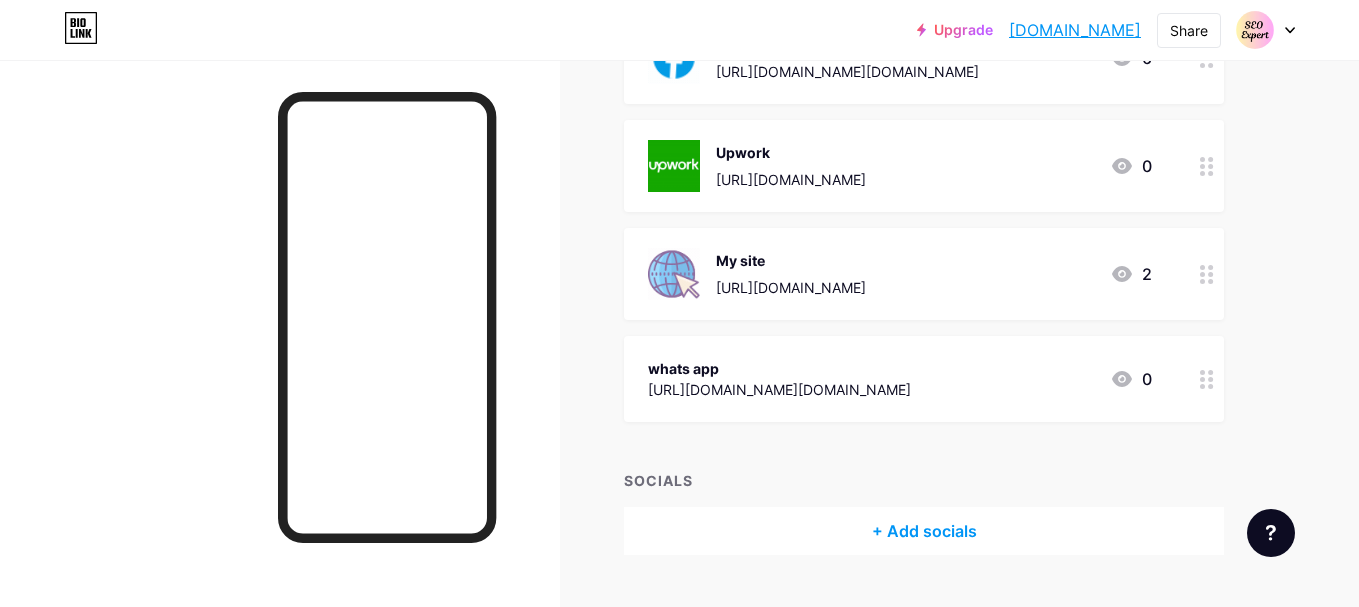scroll, scrollTop: 458, scrollLeft: 0, axis: vertical 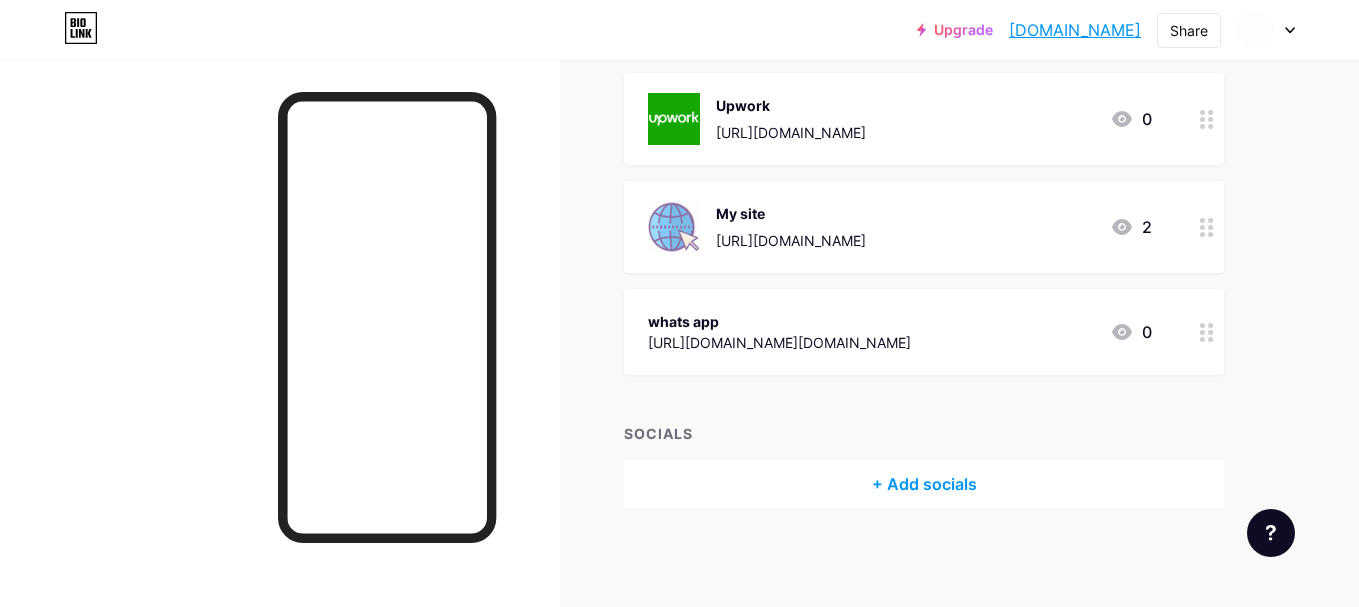 click on "[URL][DOMAIN_NAME][DOMAIN_NAME]" at bounding box center (779, 342) 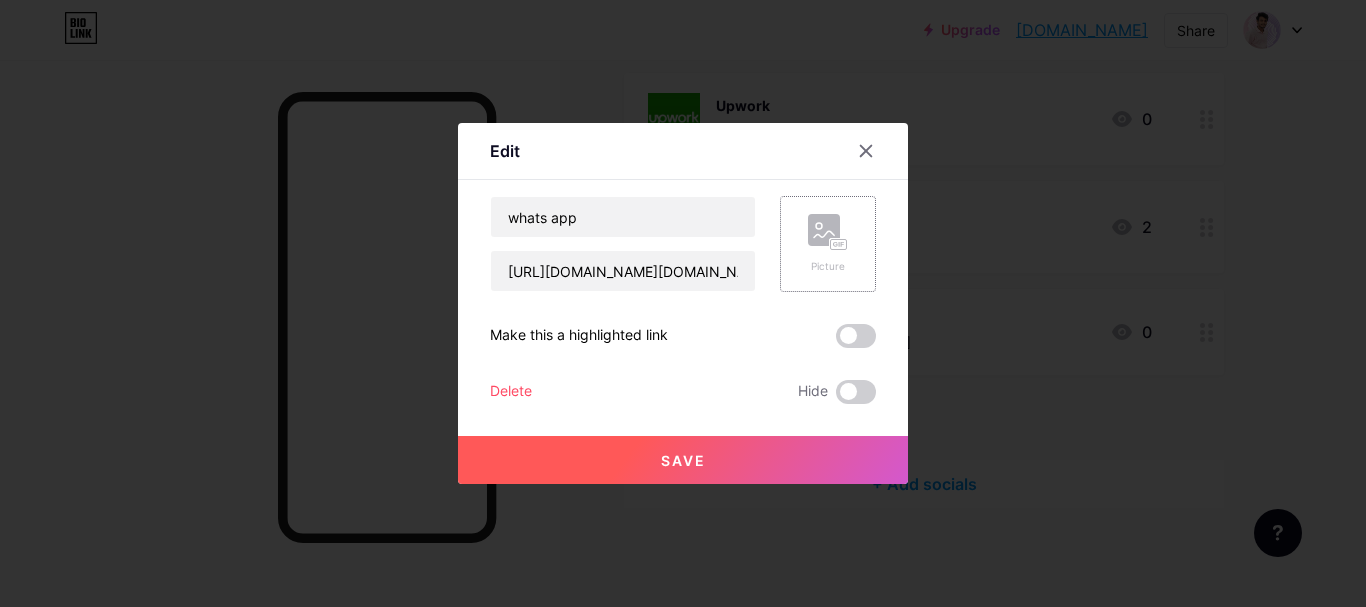 click 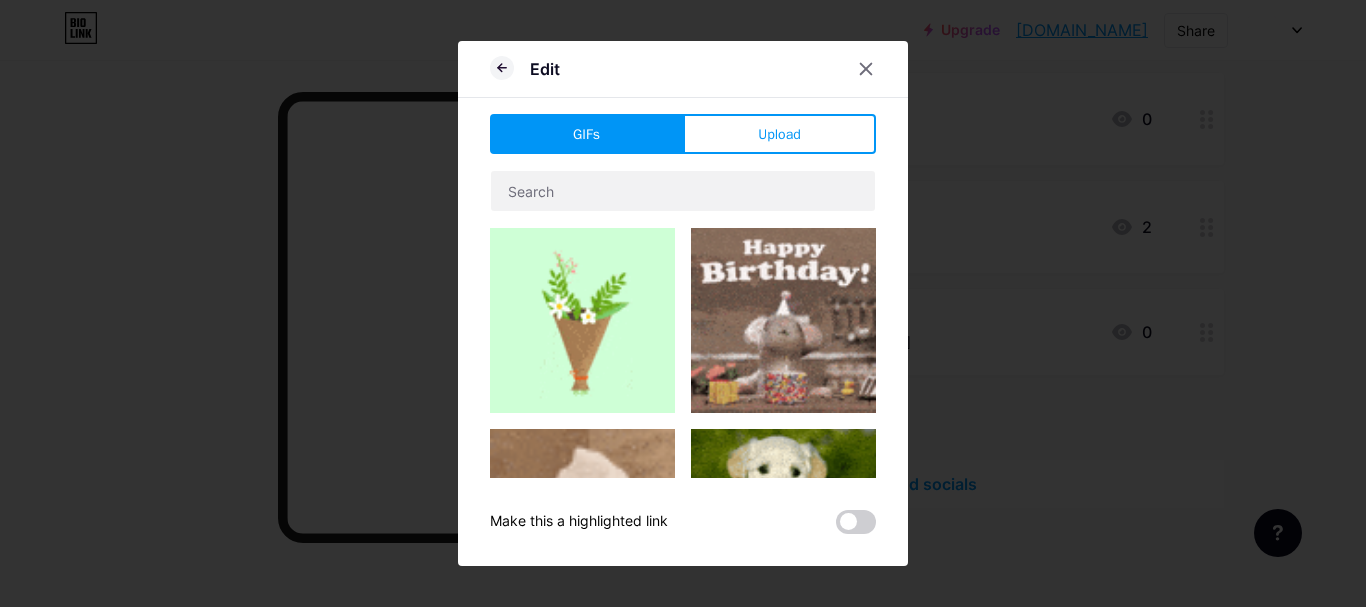 click on "Upload" at bounding box center (779, 134) 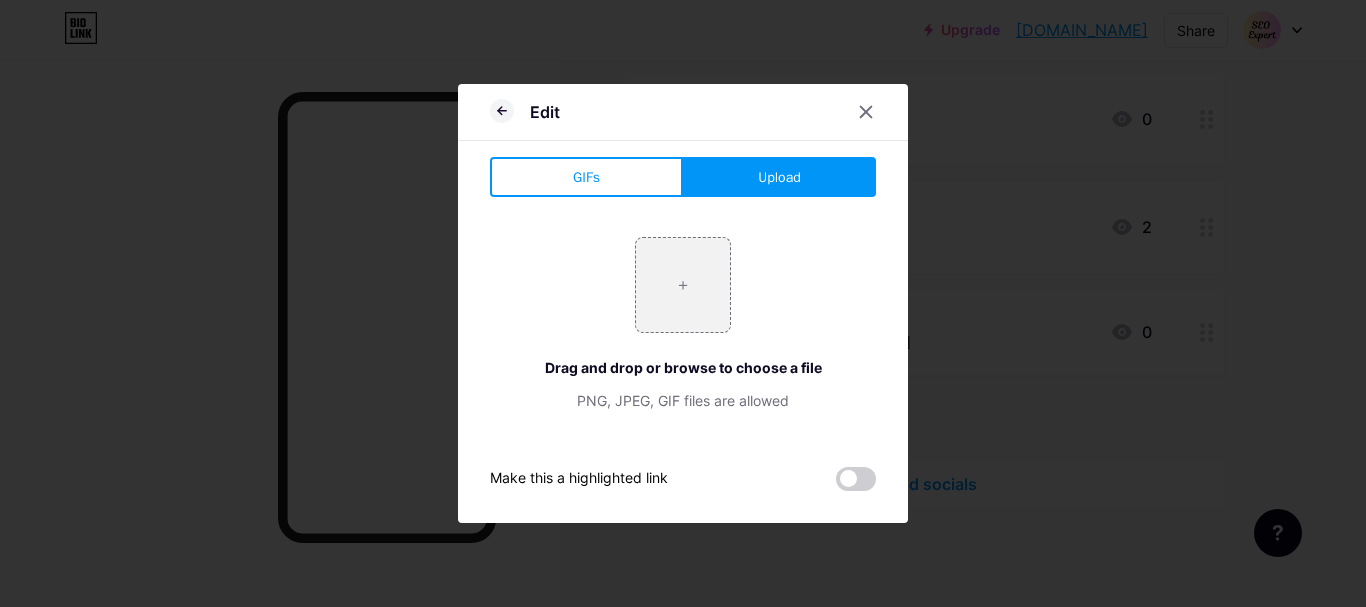 click on "Upload" at bounding box center [779, 177] 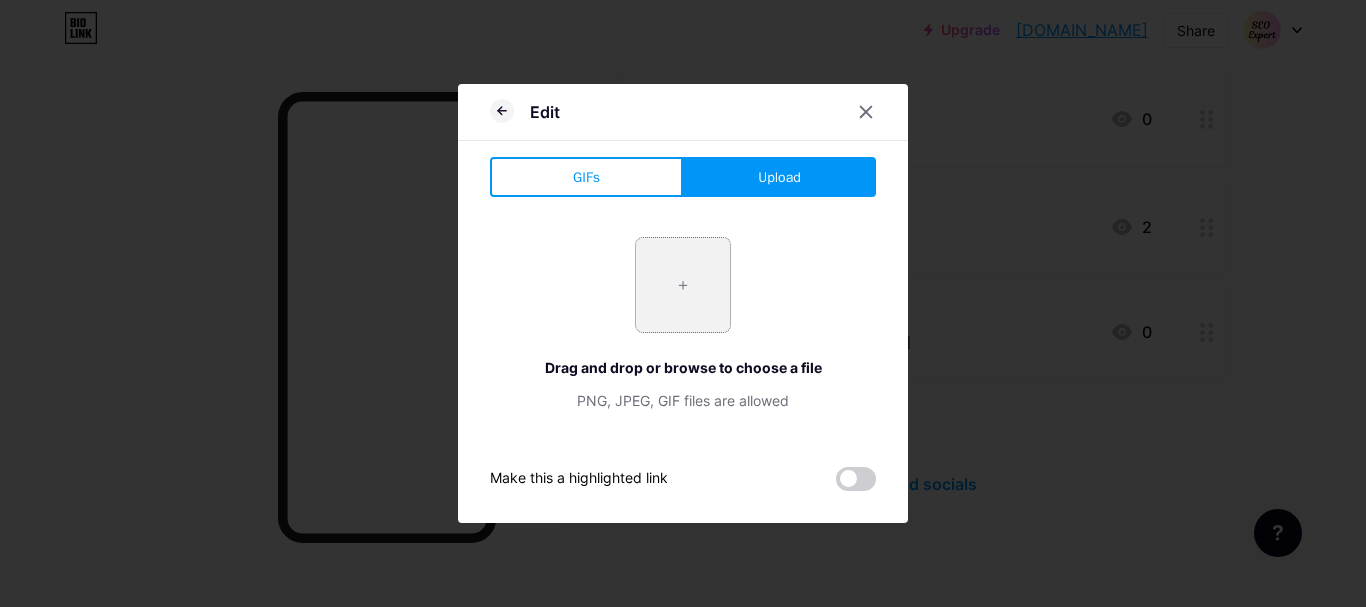 click at bounding box center [683, 285] 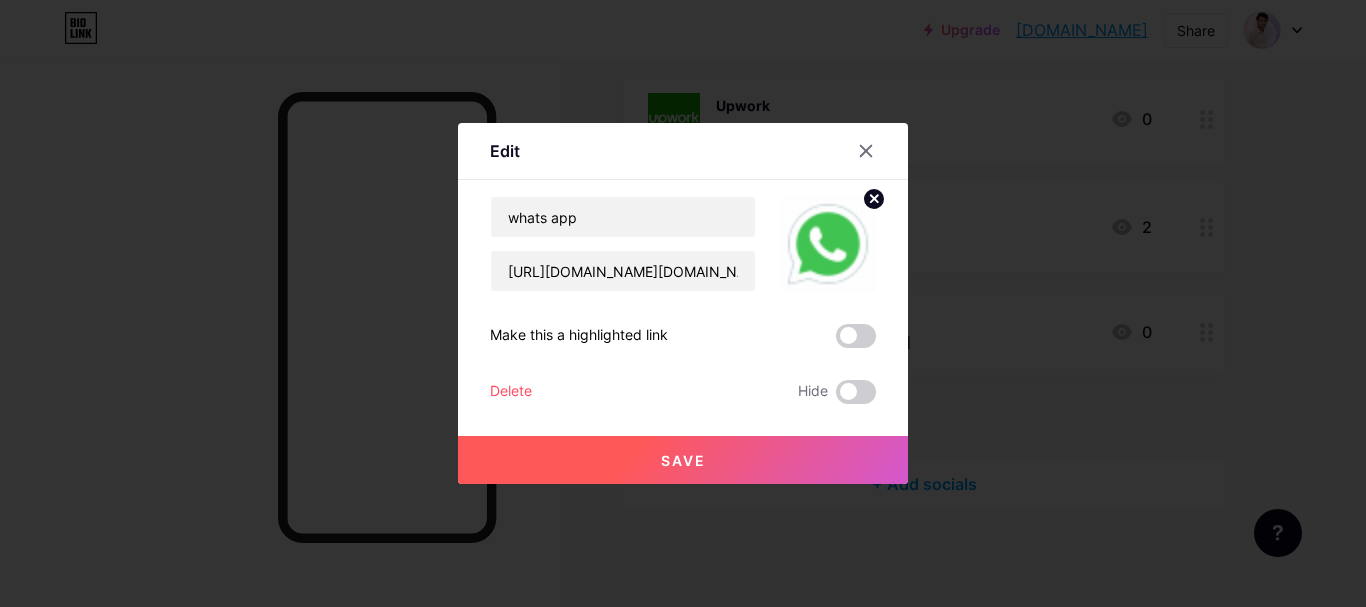 click on "Save" at bounding box center [683, 460] 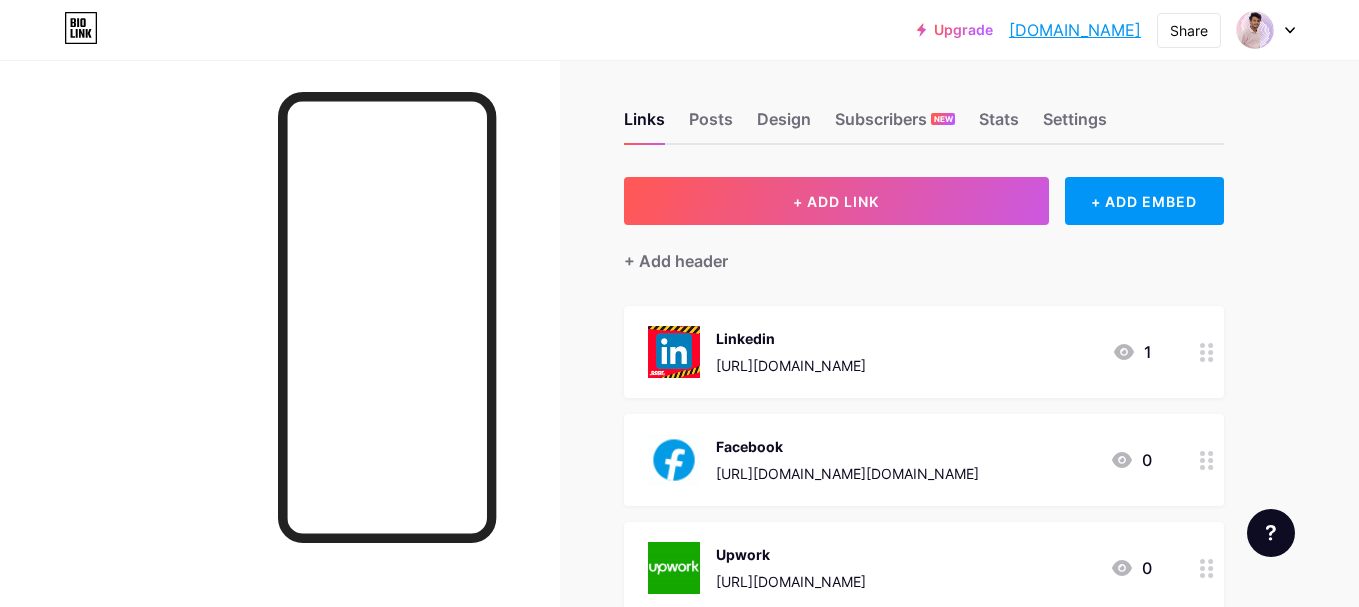 scroll, scrollTop: 0, scrollLeft: 0, axis: both 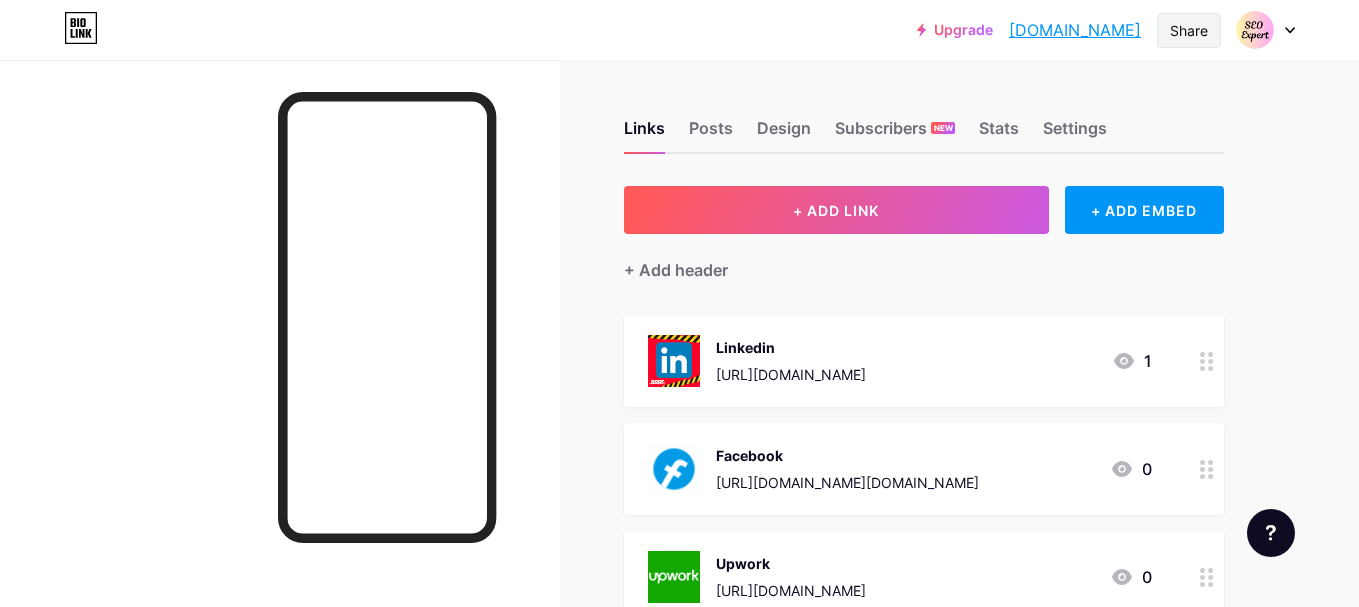 click on "Share" at bounding box center (1189, 30) 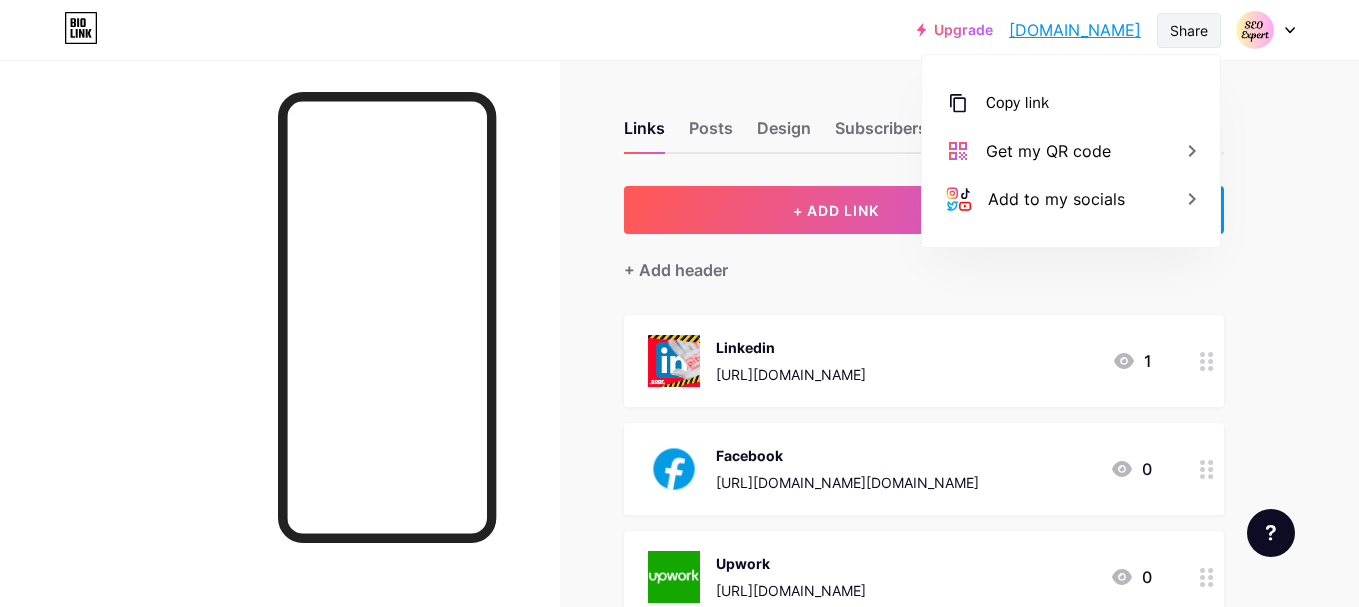scroll, scrollTop: 0, scrollLeft: 0, axis: both 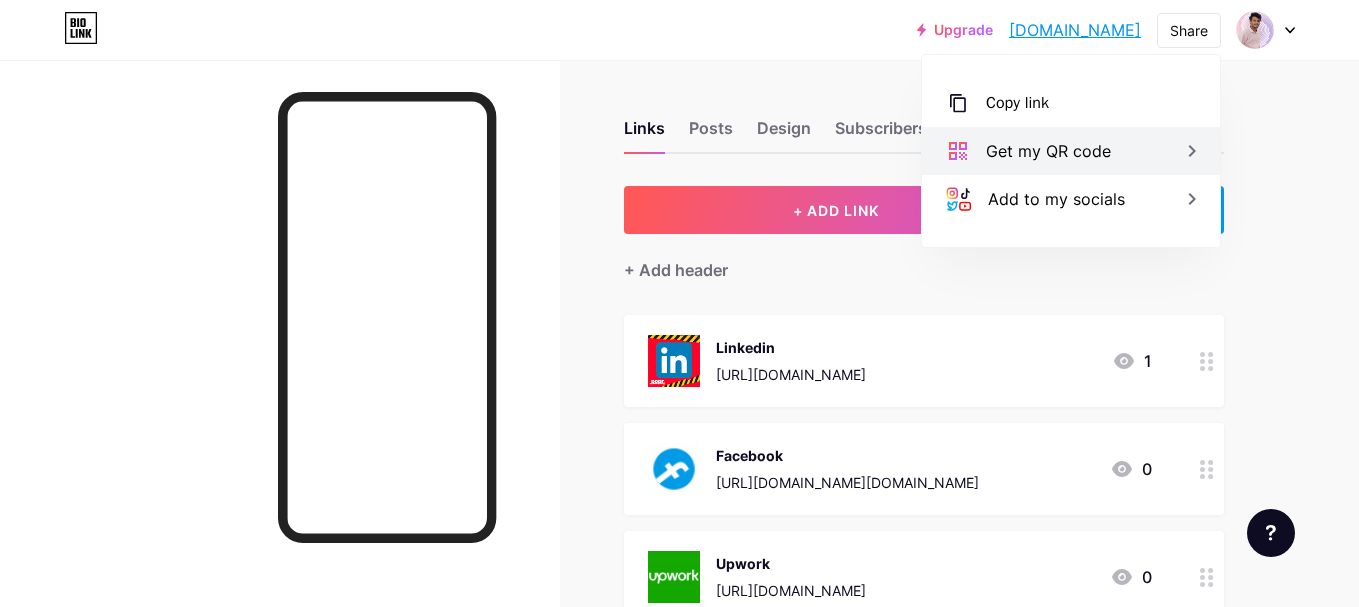 click on "Get my QR code" at bounding box center (1048, 151) 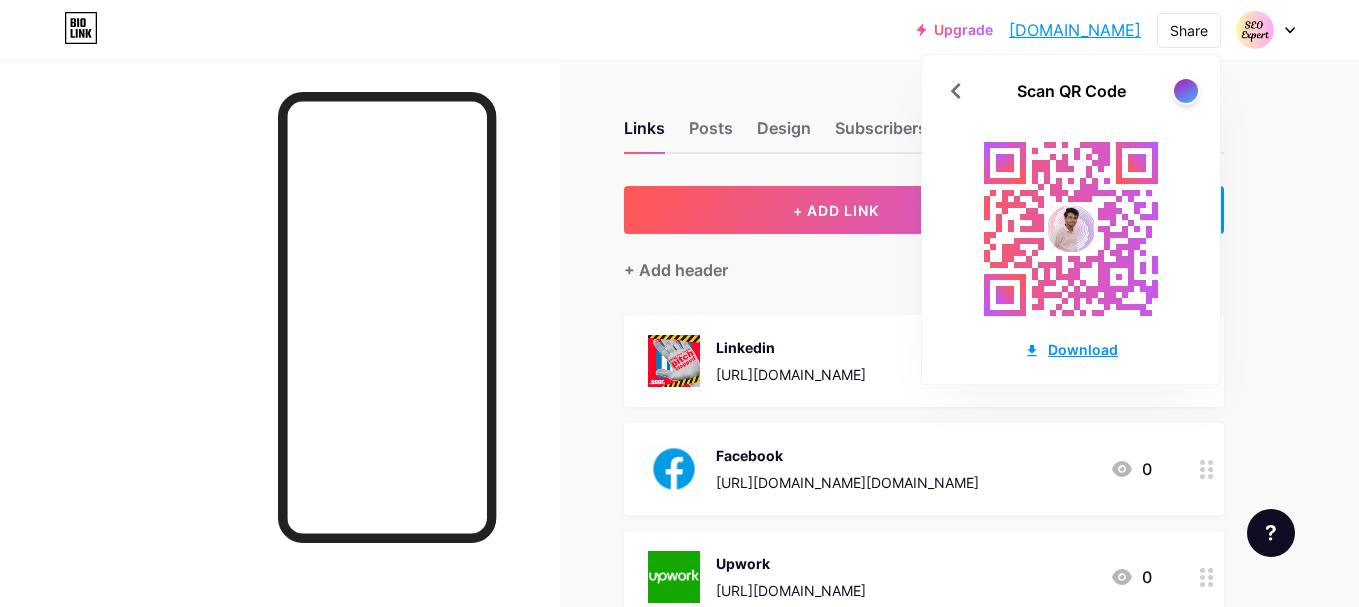 click on "Download" at bounding box center (1071, 349) 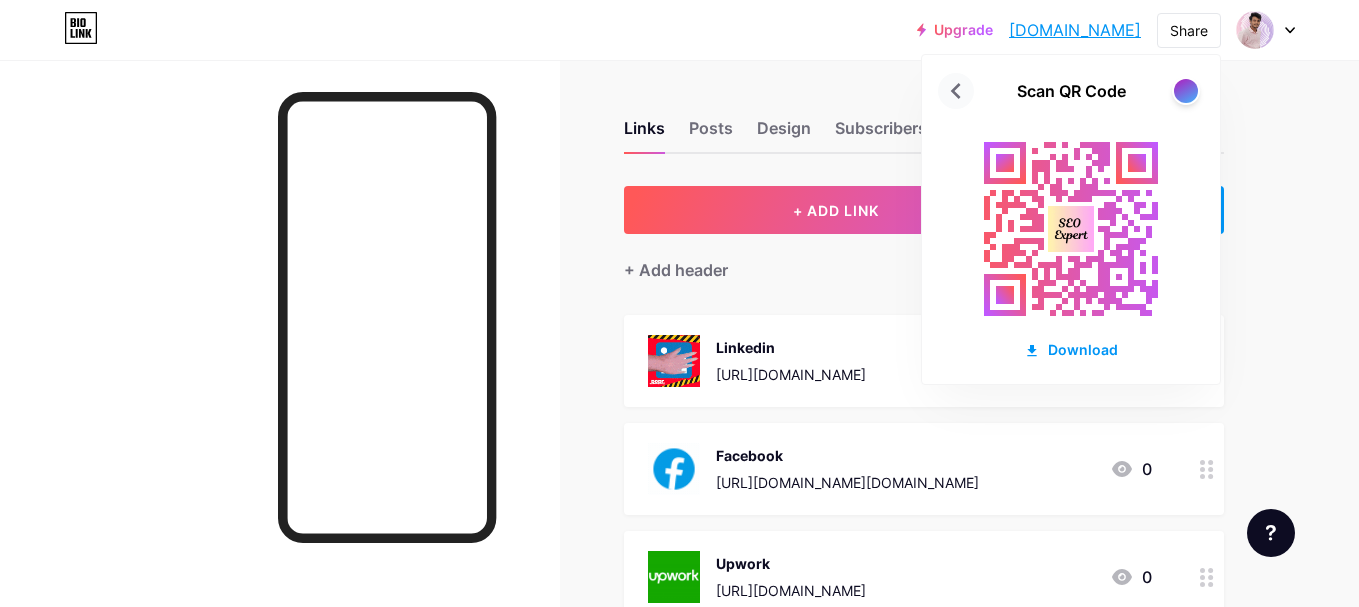 click 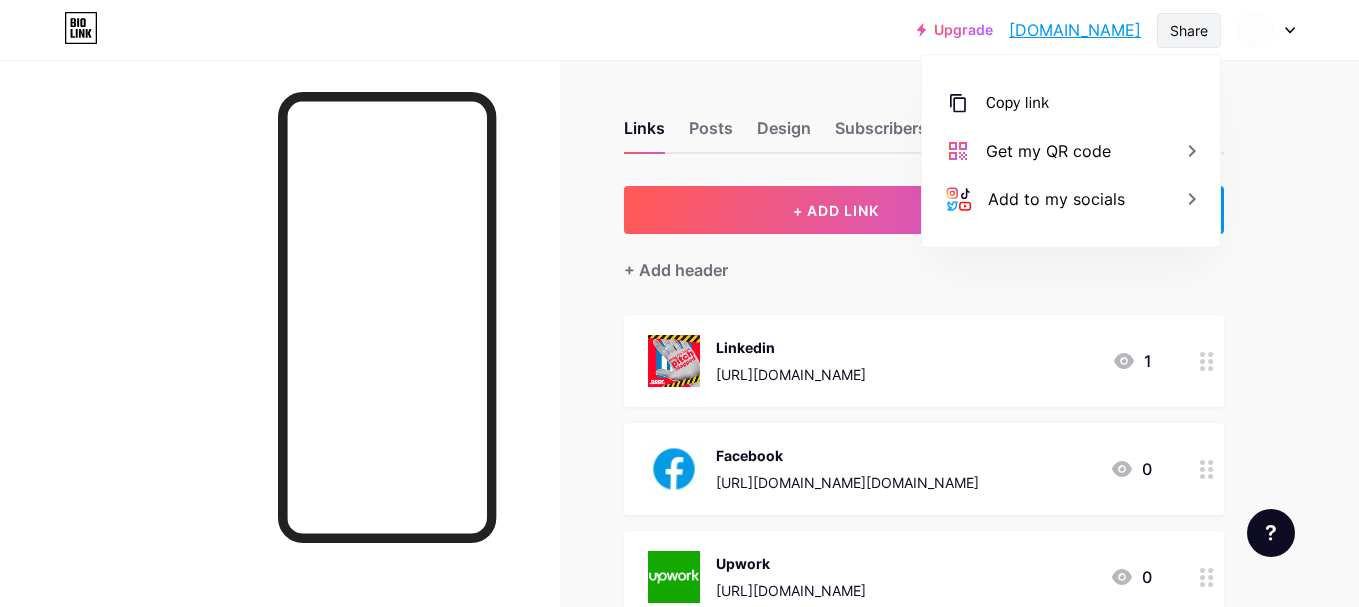 click on "Share" at bounding box center (1189, 30) 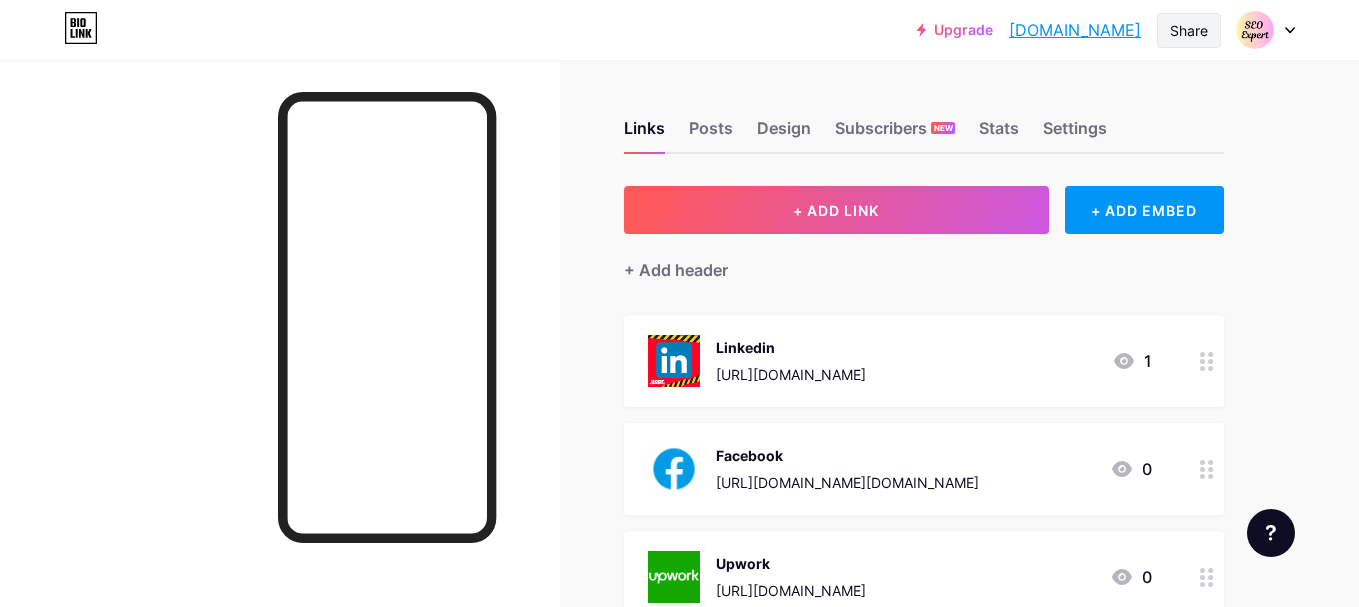 click on "Share" at bounding box center (1189, 30) 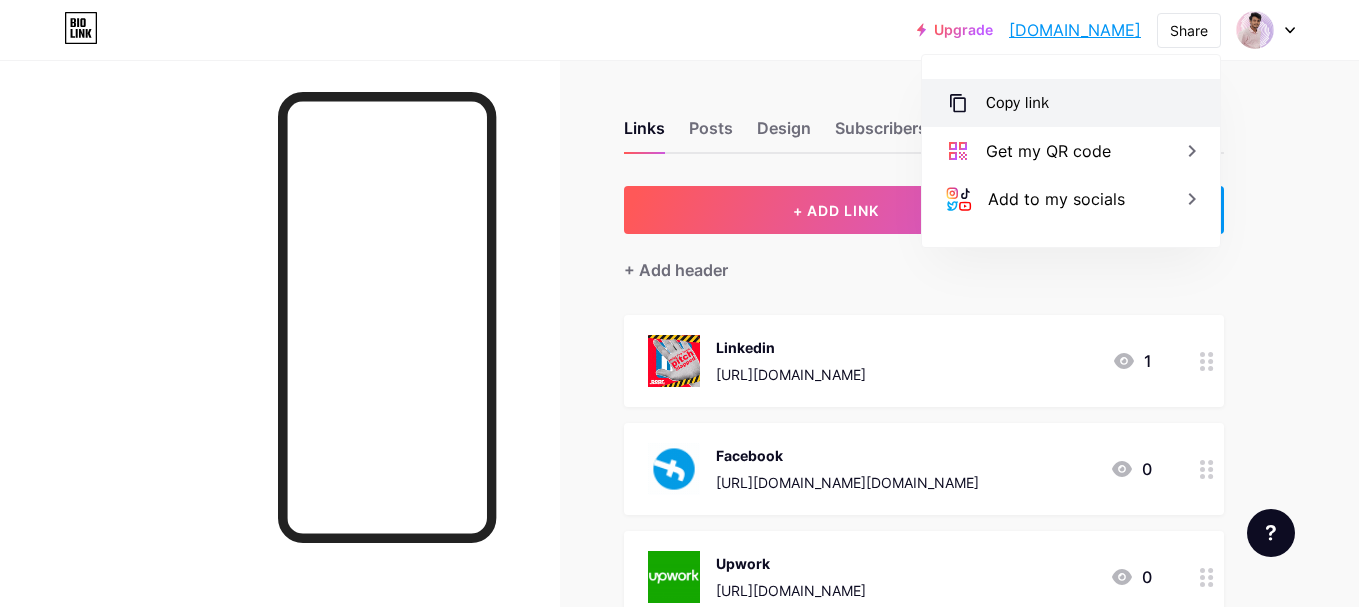 click on "Copy link" at bounding box center [1071, 103] 